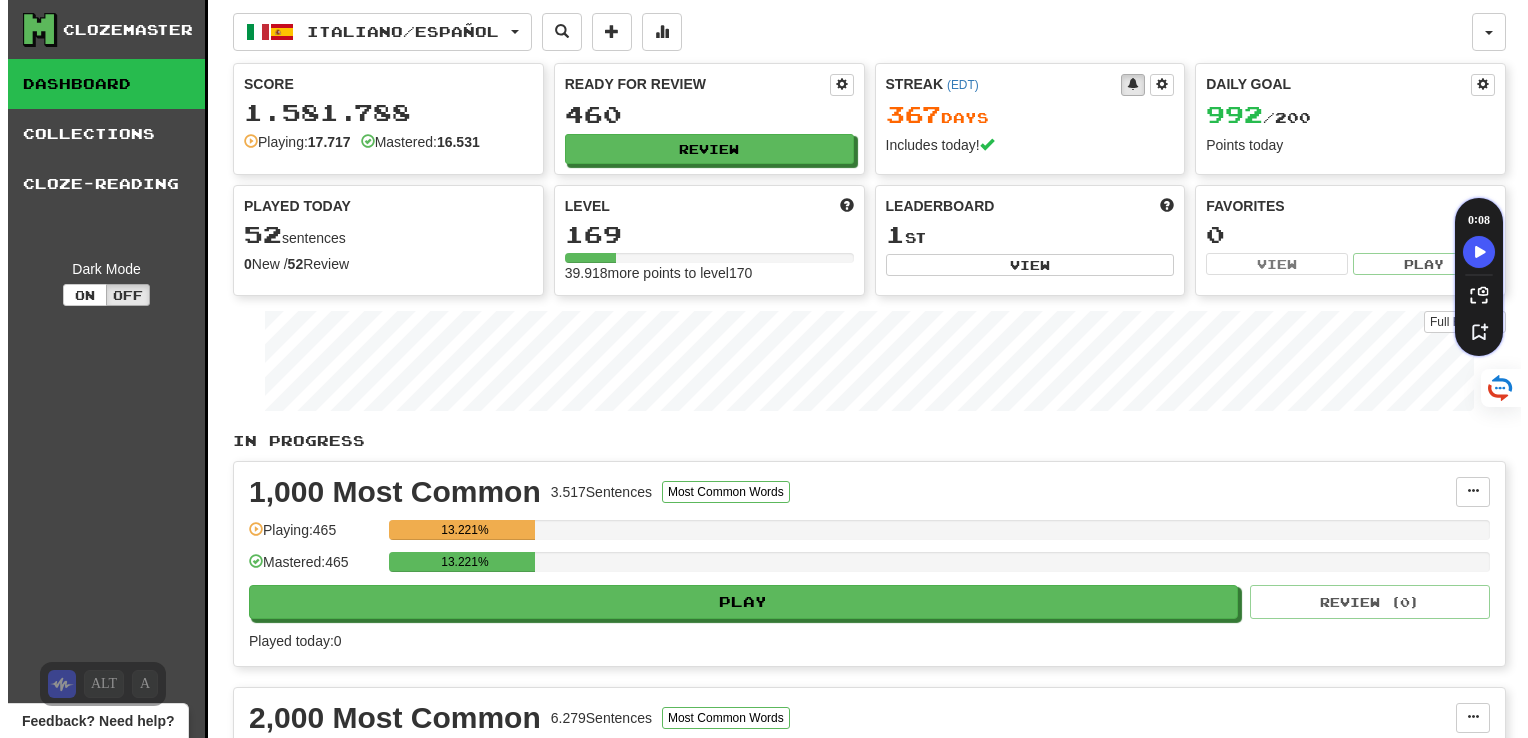 scroll, scrollTop: 0, scrollLeft: 0, axis: both 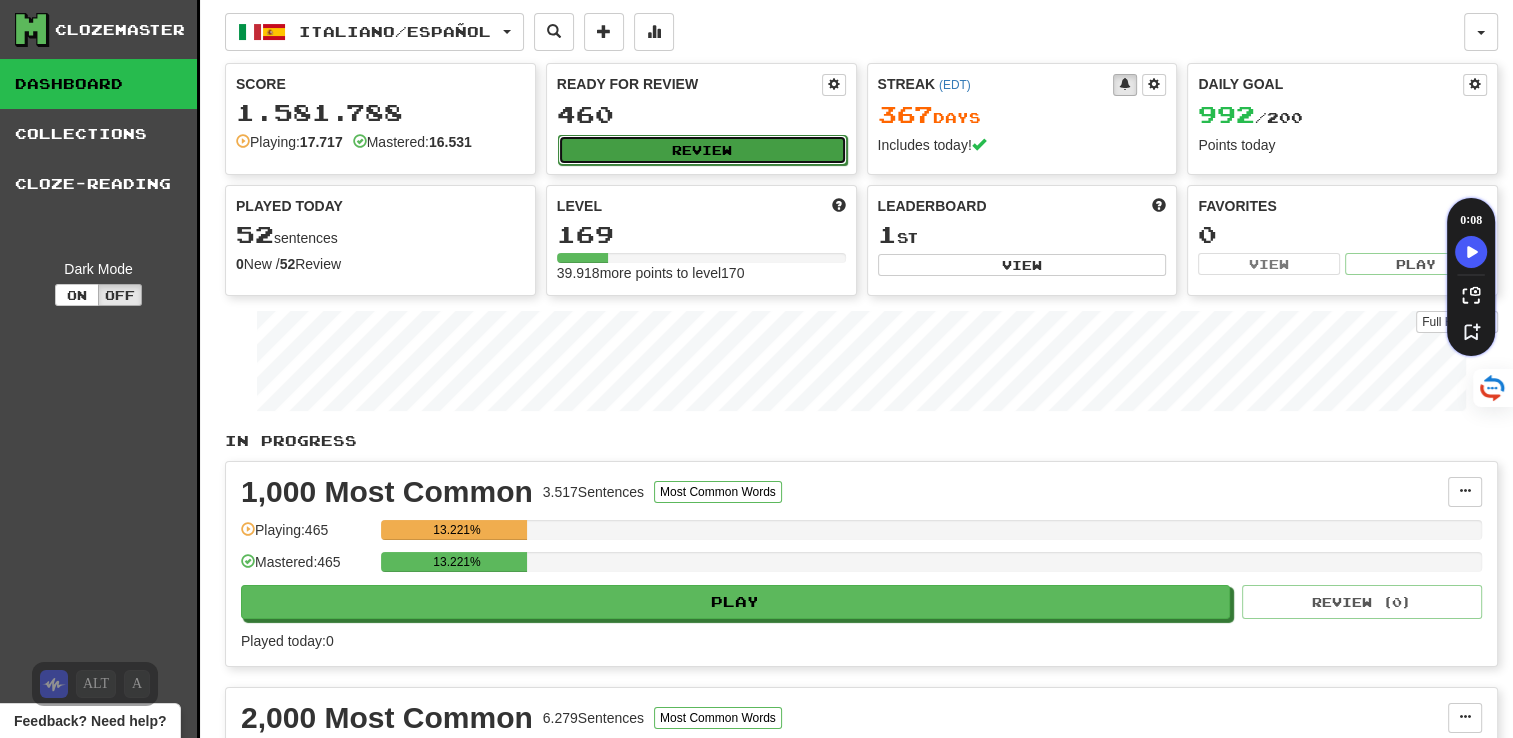 click on "Review" at bounding box center (702, 150) 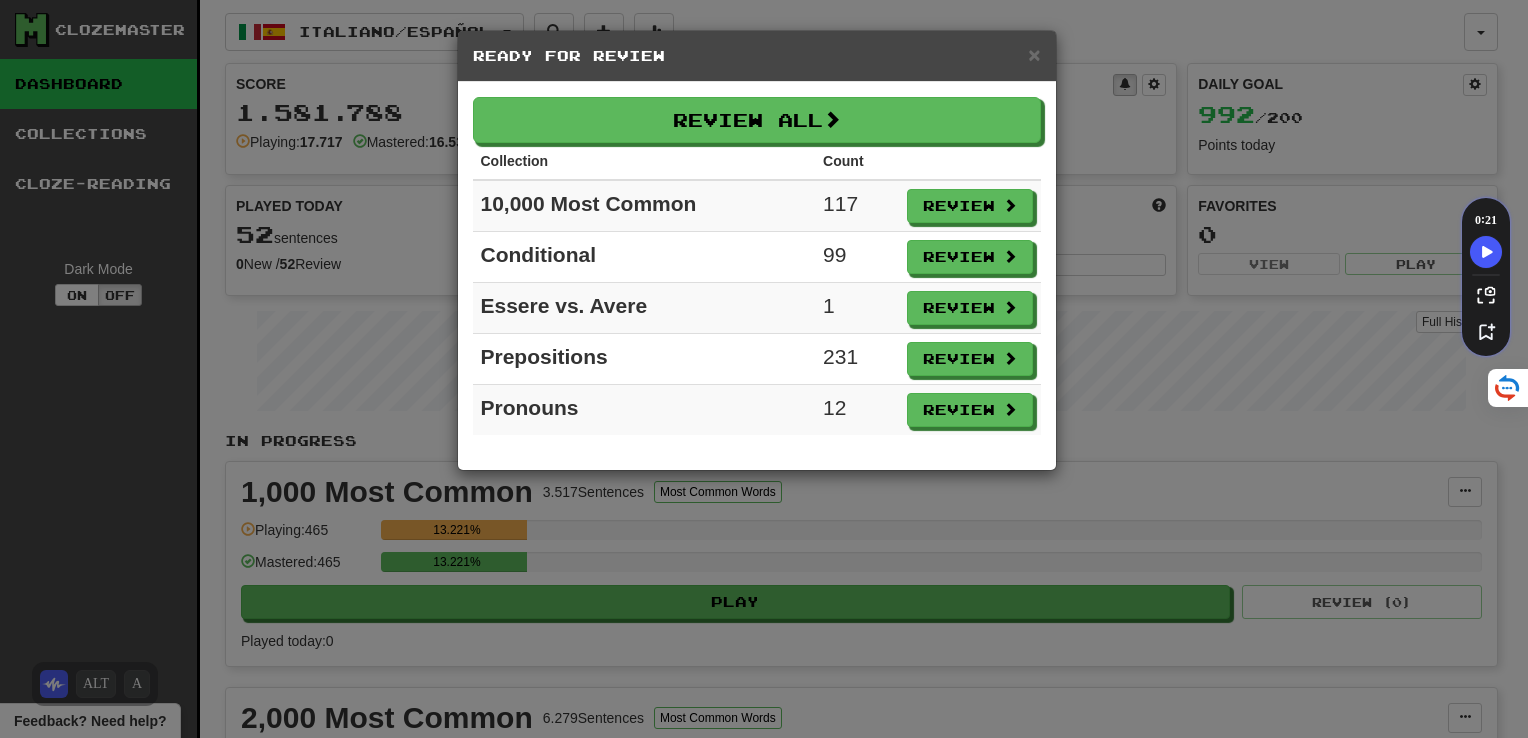 click on "Ready for Review" at bounding box center (757, 56) 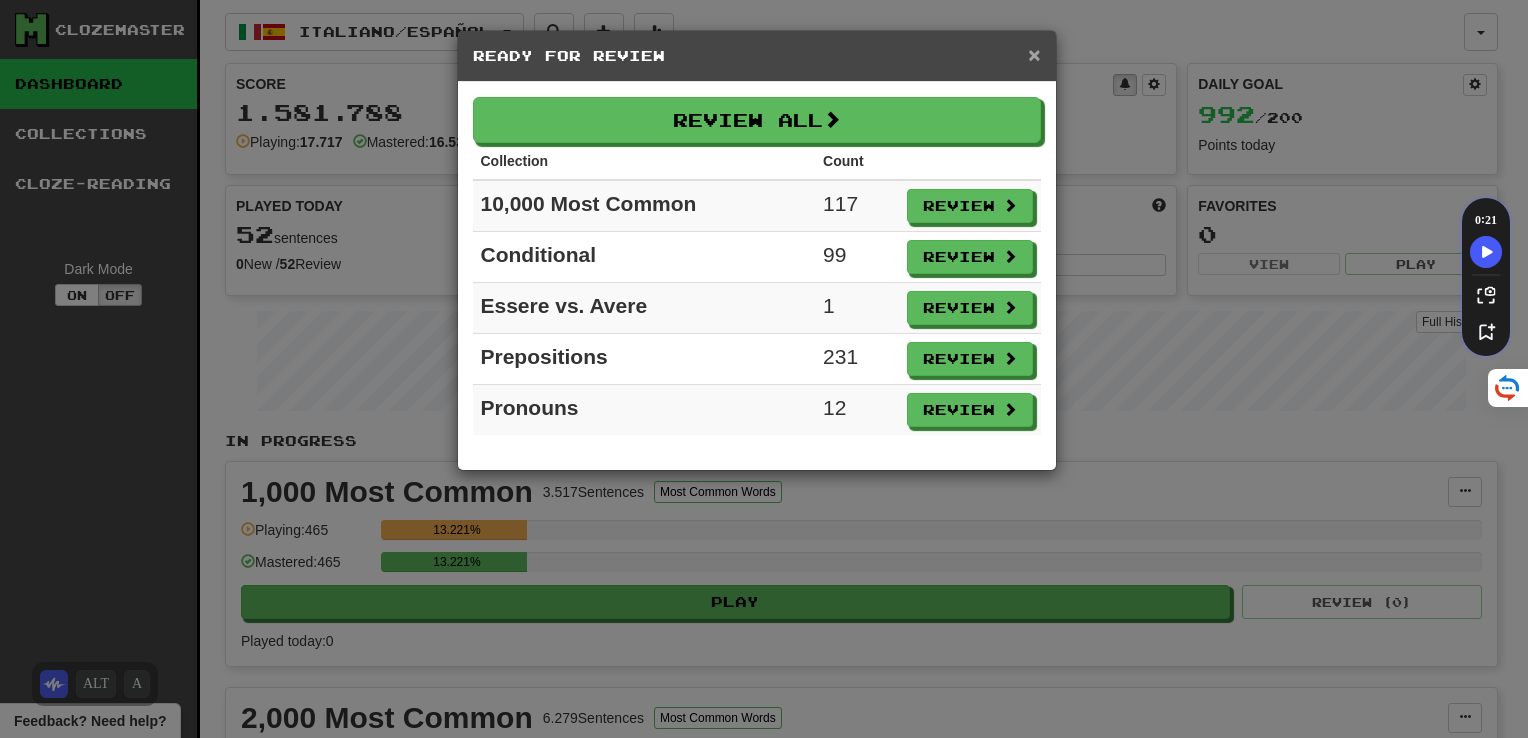 click on "×" at bounding box center (1034, 54) 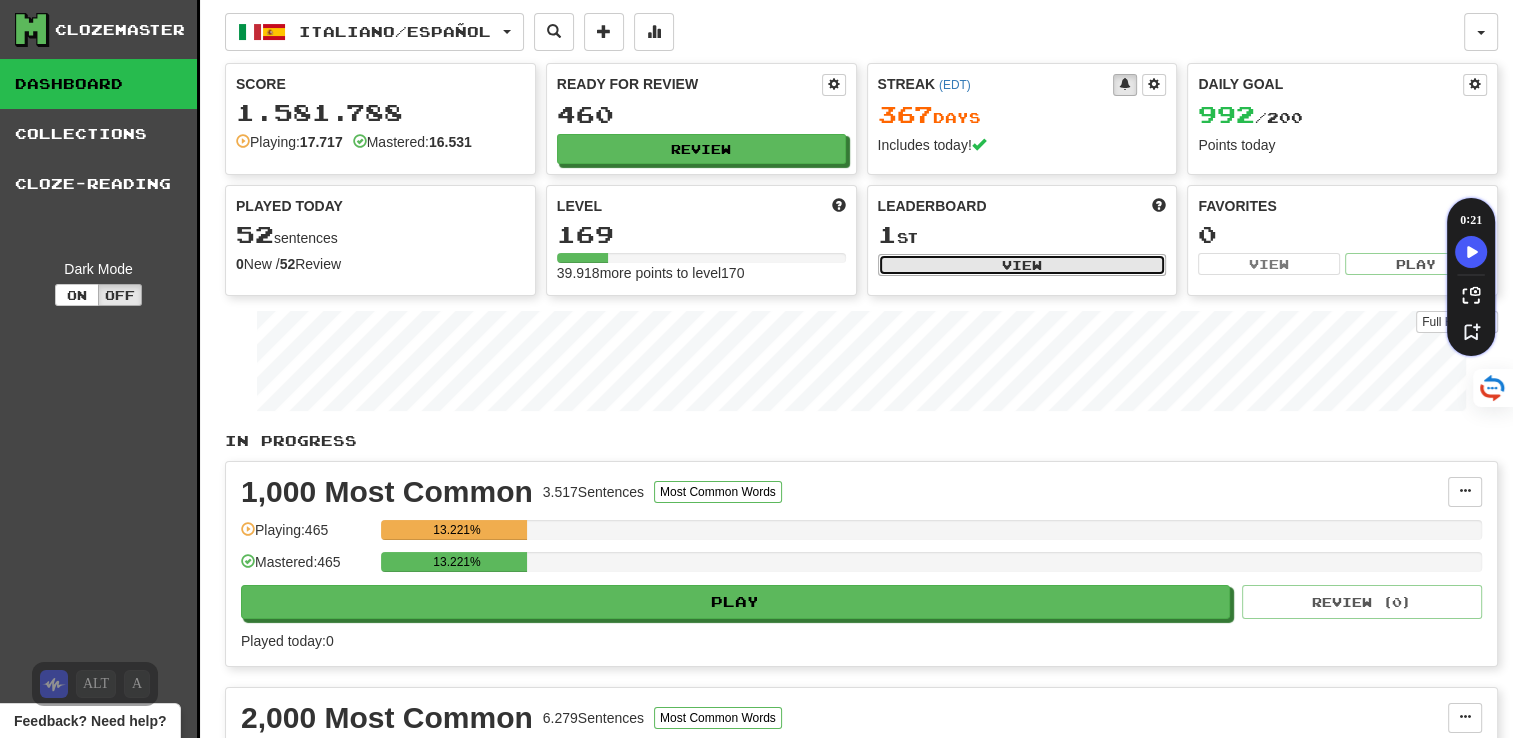 click on "View" at bounding box center (1022, 265) 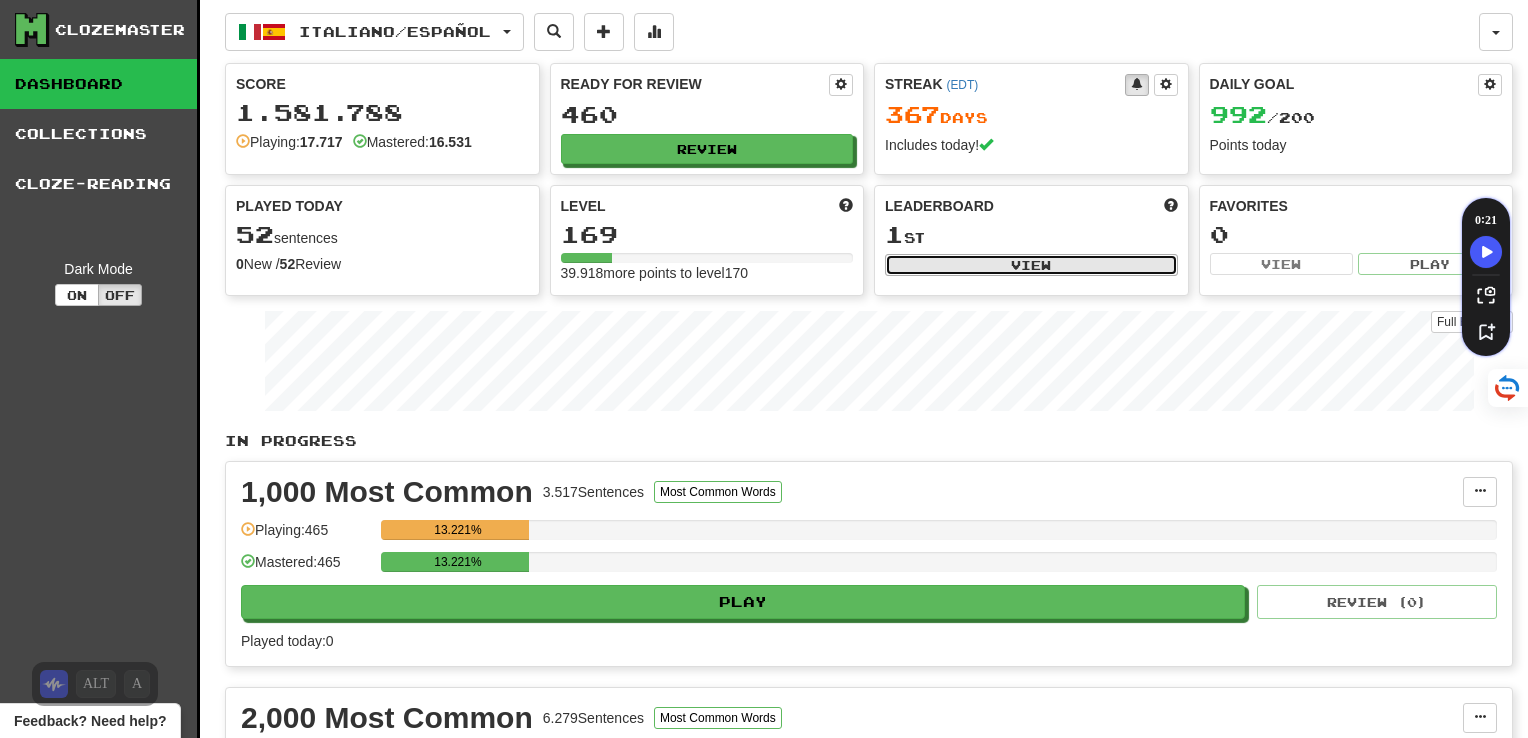 select on "**********" 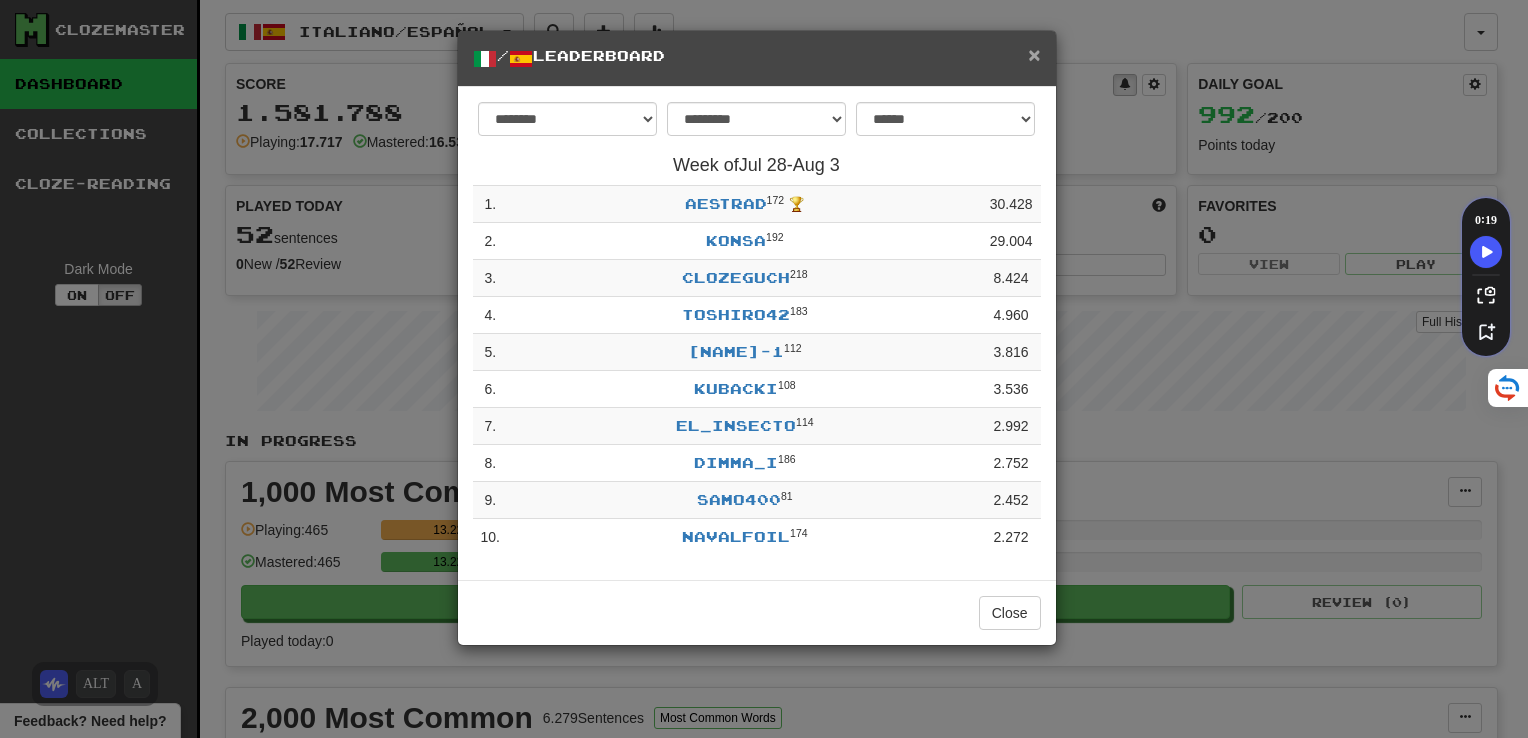 click on "×" at bounding box center (1034, 54) 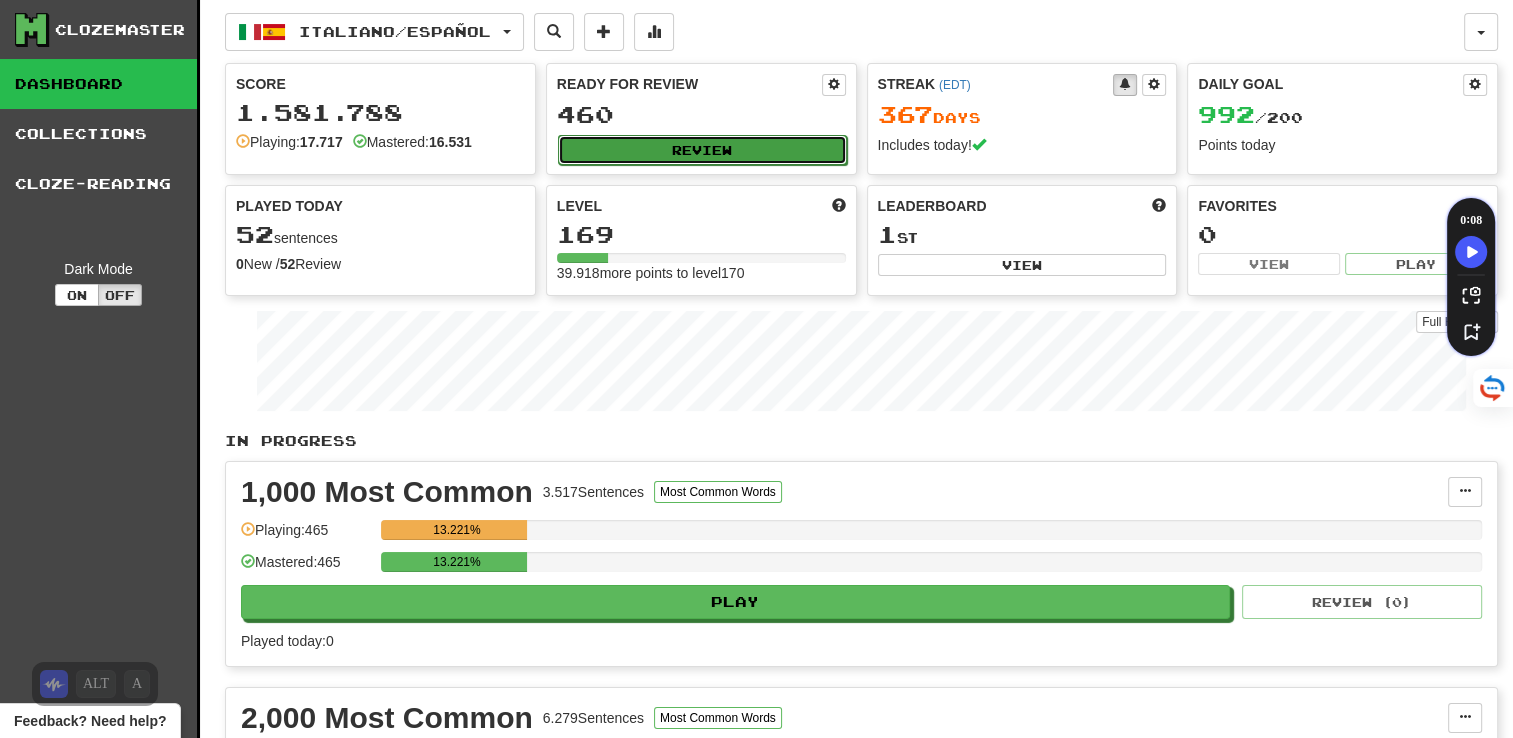 click on "Review" at bounding box center [702, 150] 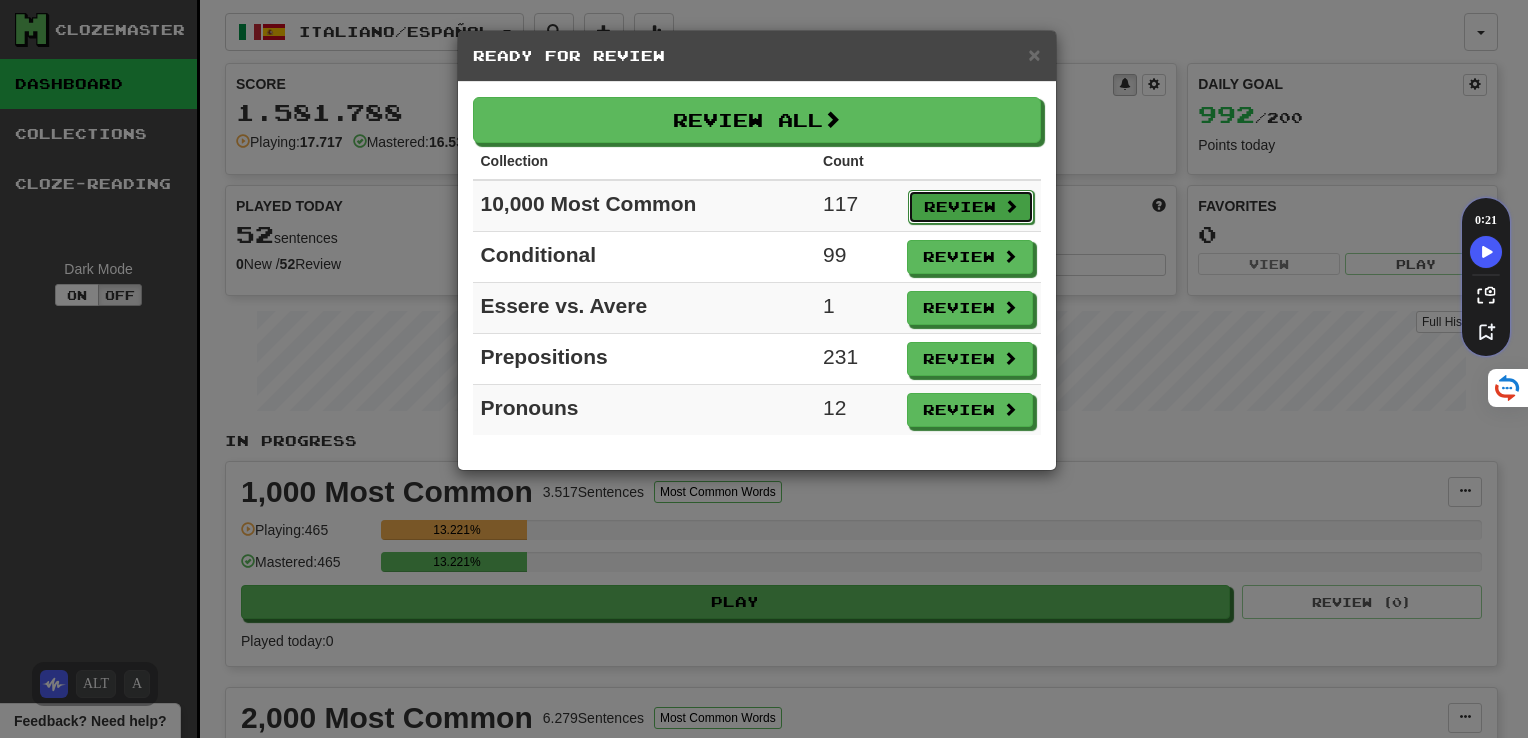 click on "Review" at bounding box center (971, 207) 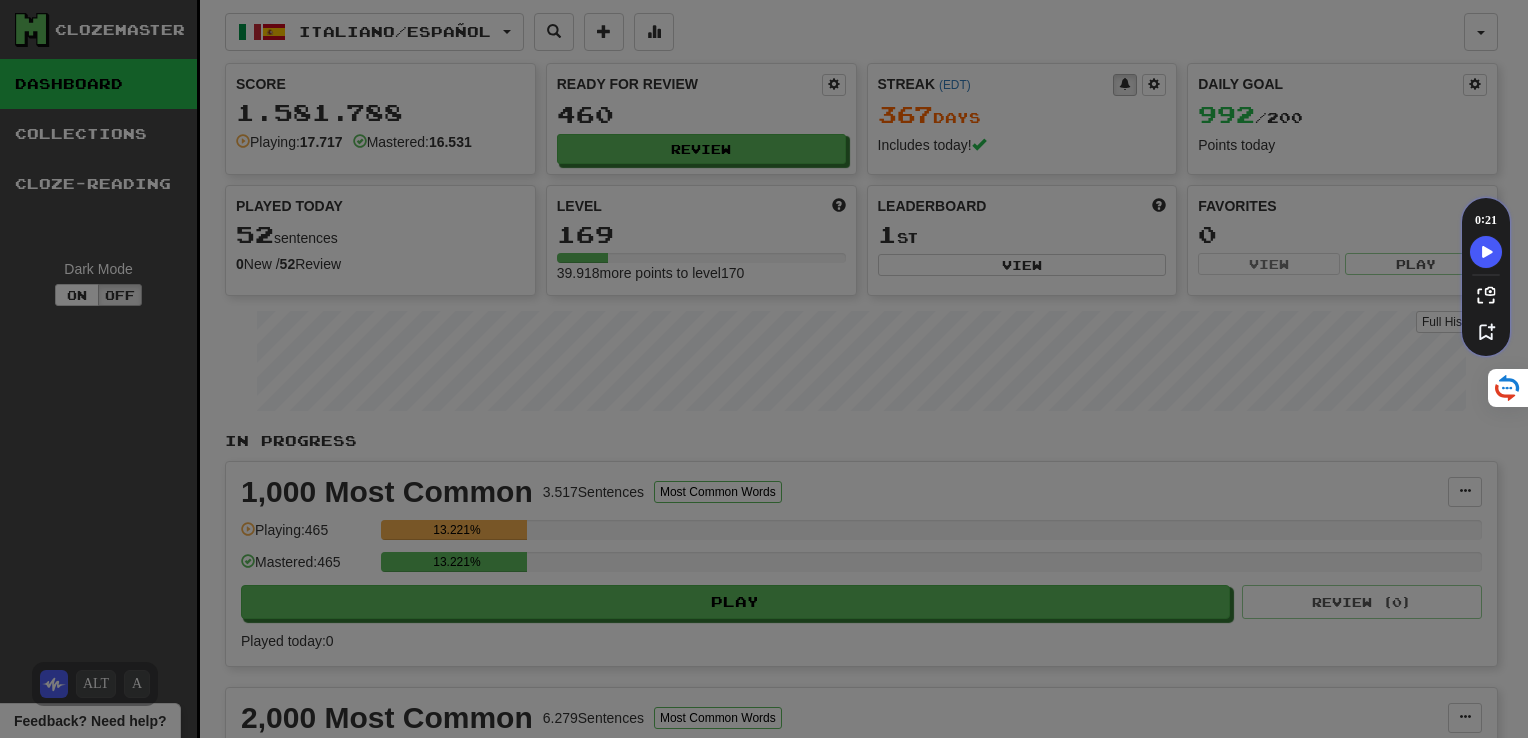 select on "***" 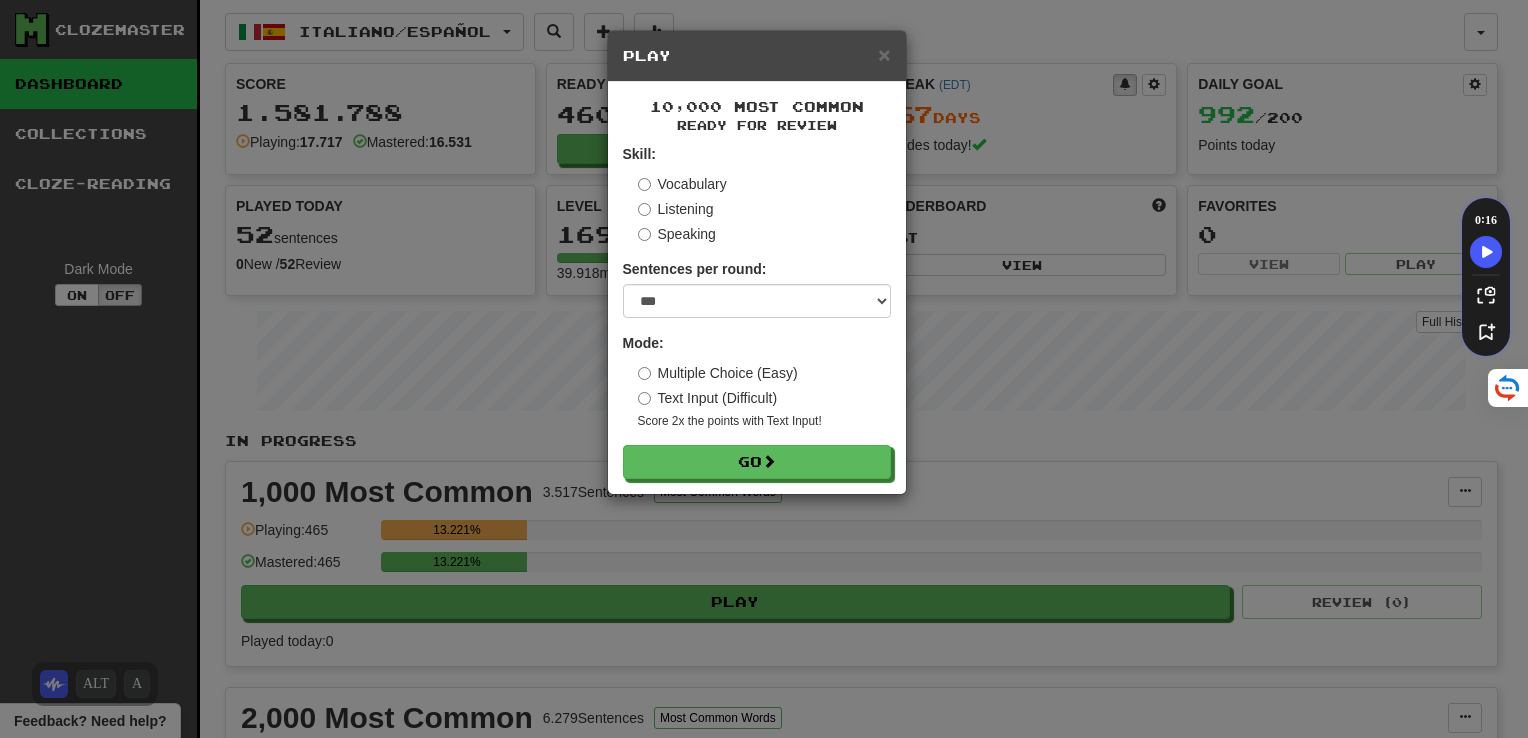 click on "Vocabulary Listening Speaking" at bounding box center [764, 209] 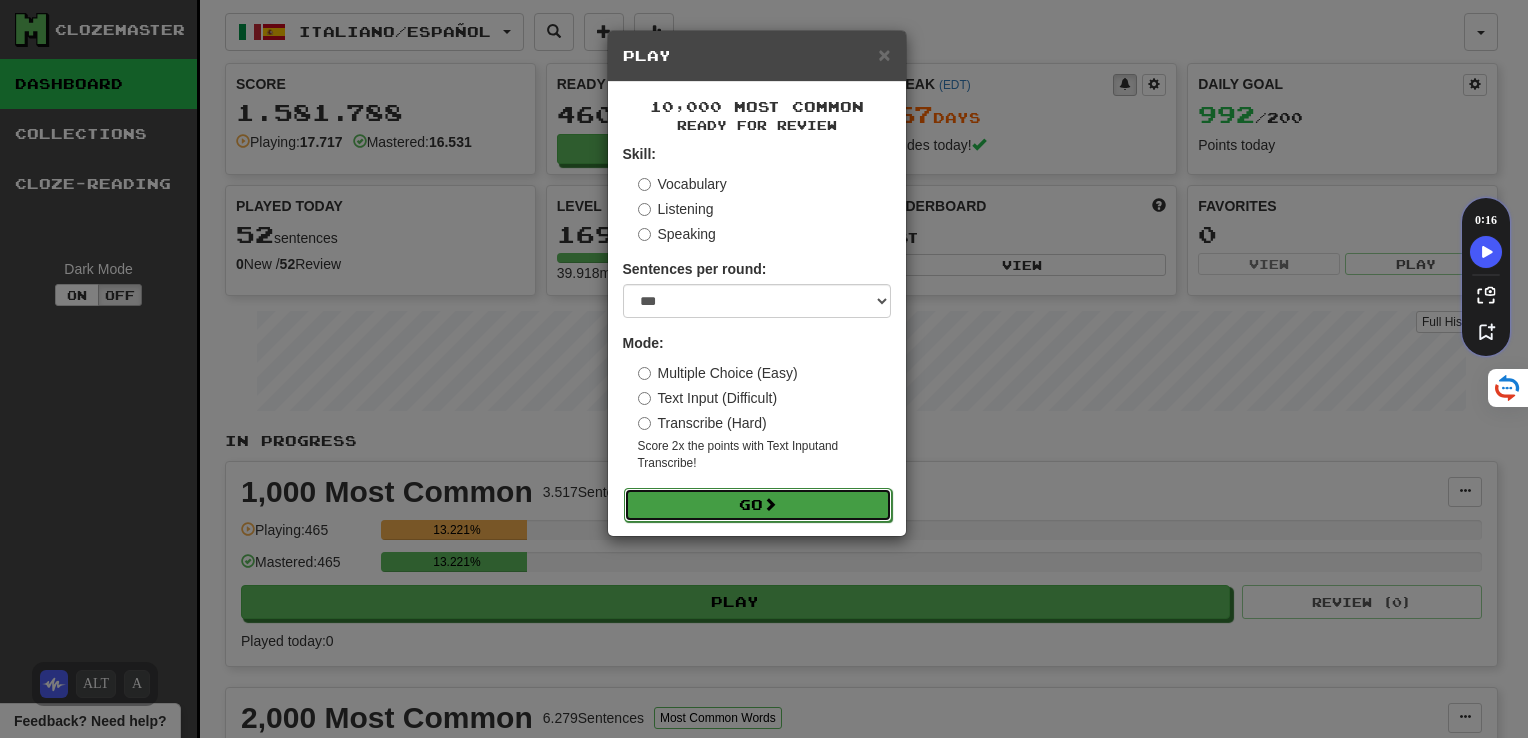 click on "Go" at bounding box center (758, 505) 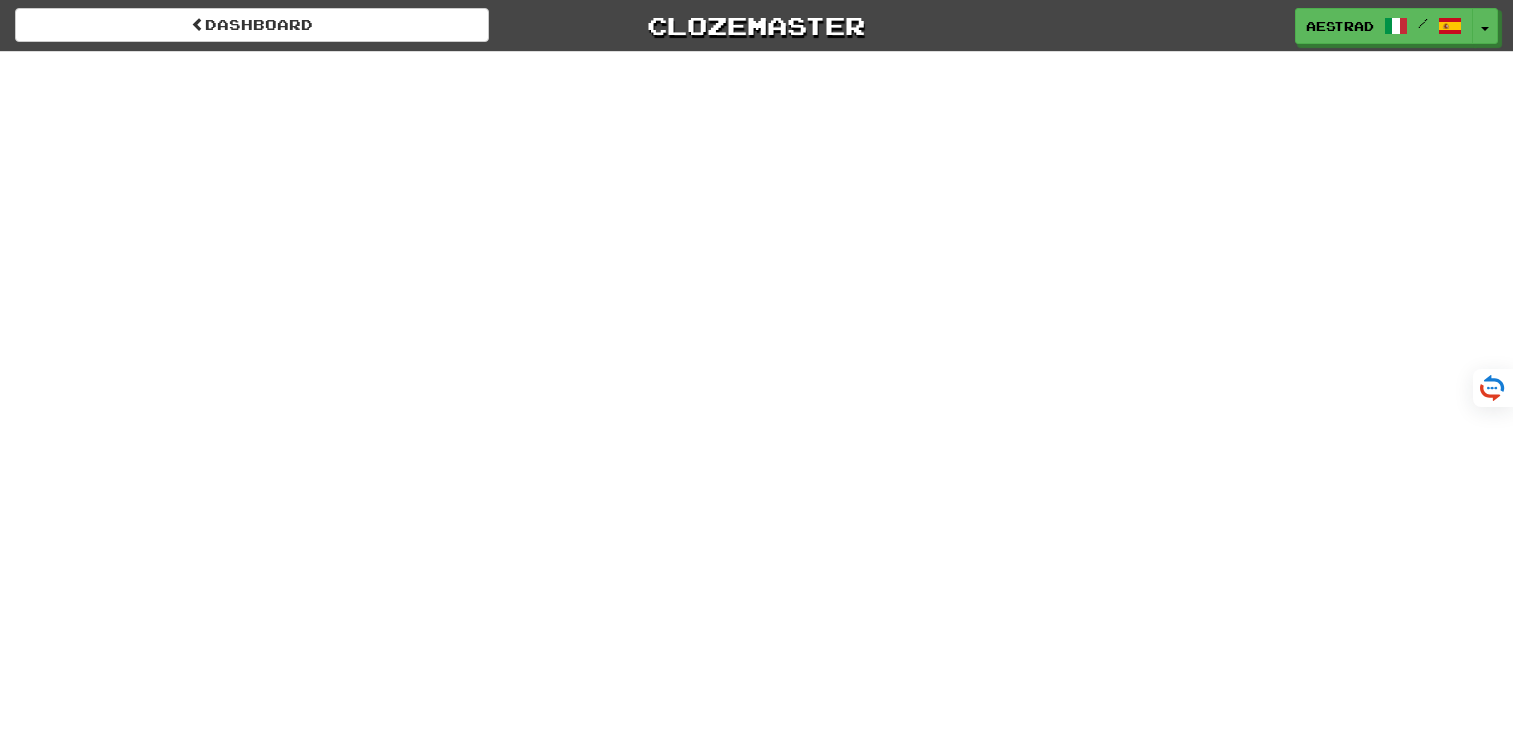 scroll, scrollTop: 0, scrollLeft: 0, axis: both 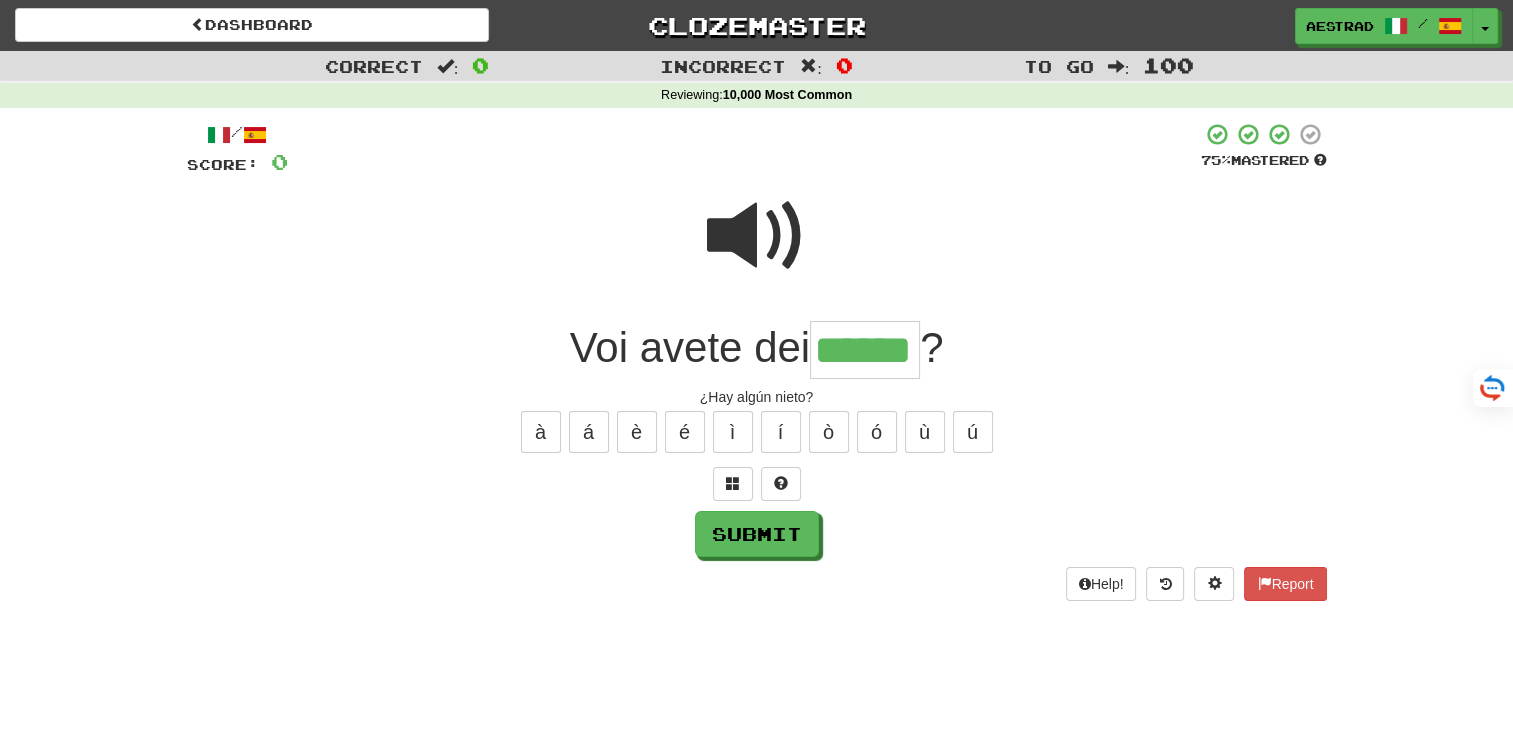type on "******" 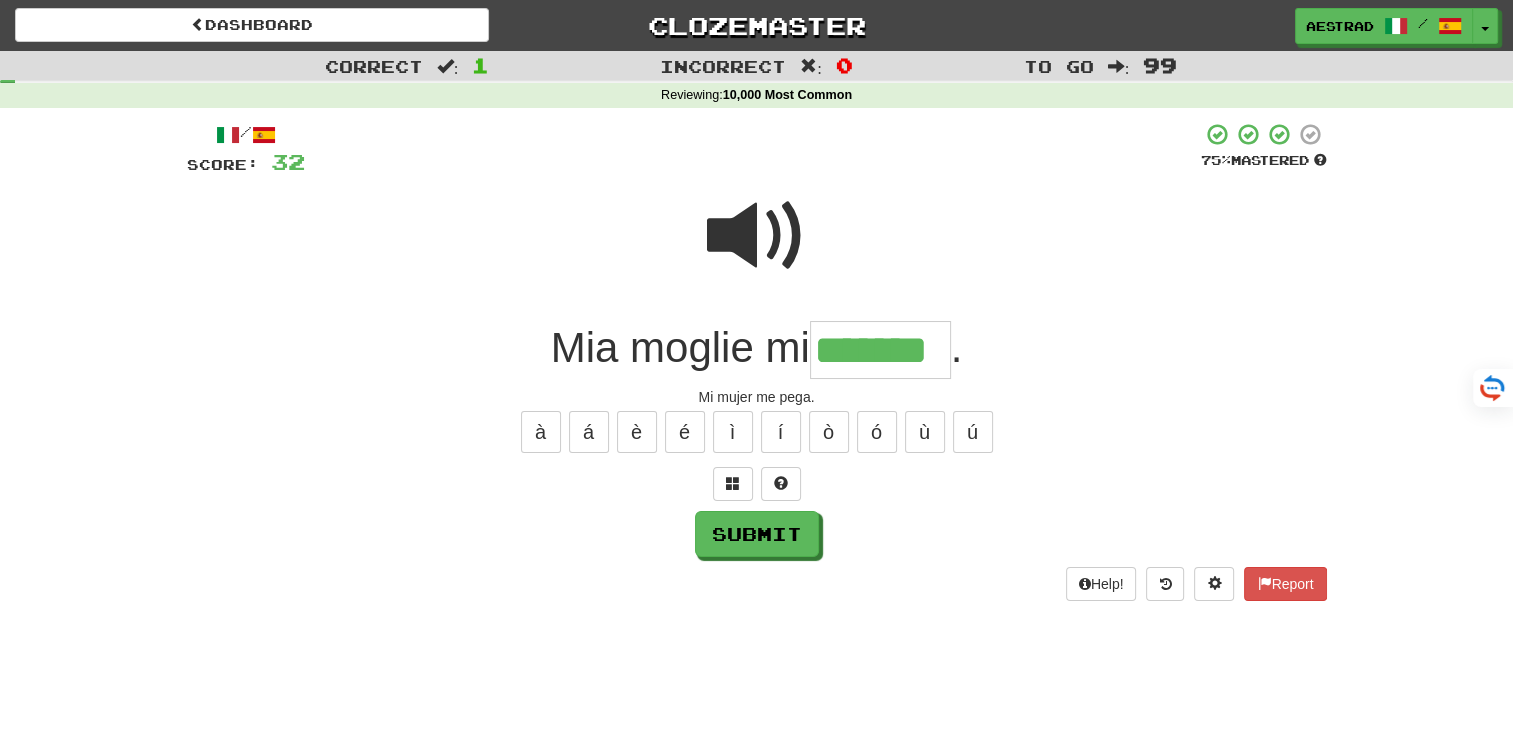 type on "*******" 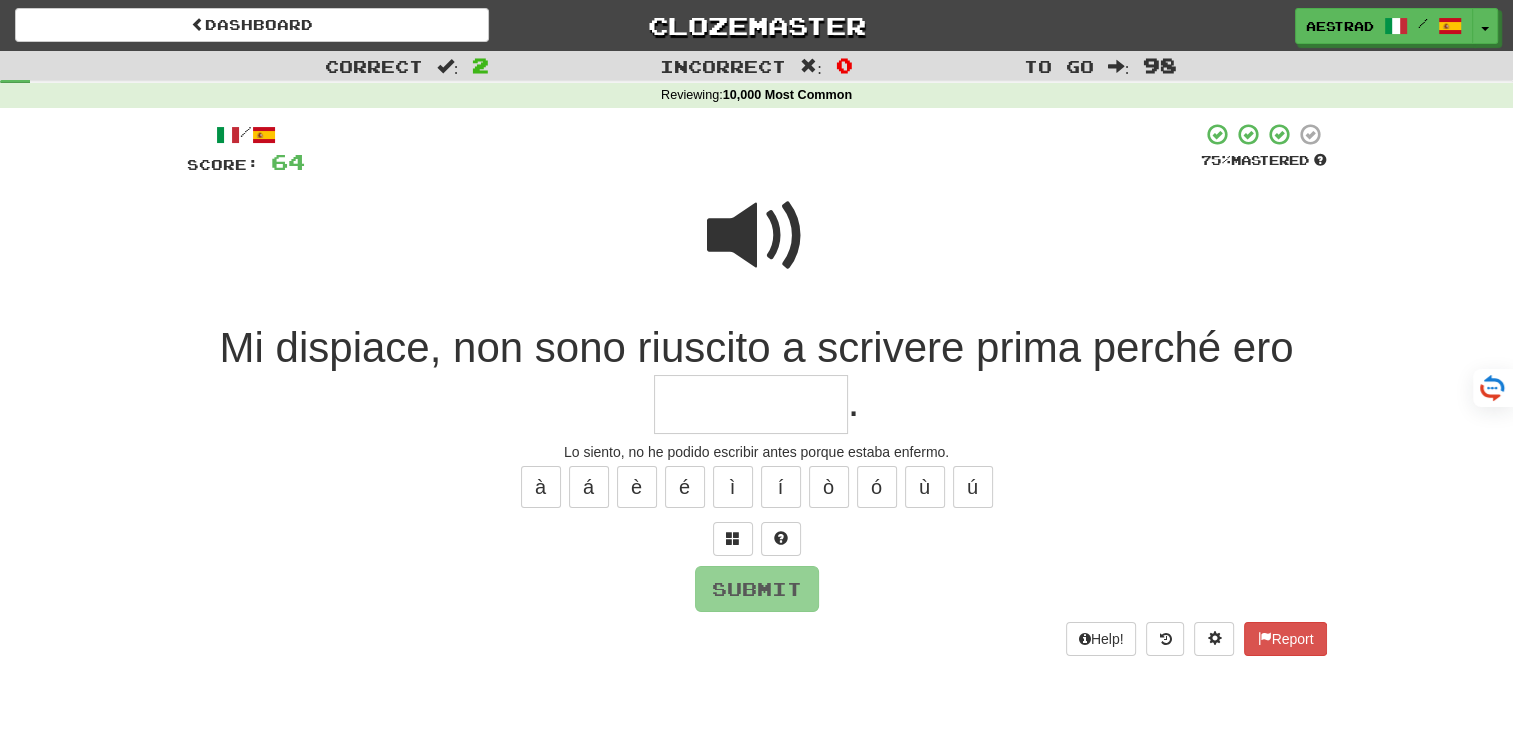 type on "*" 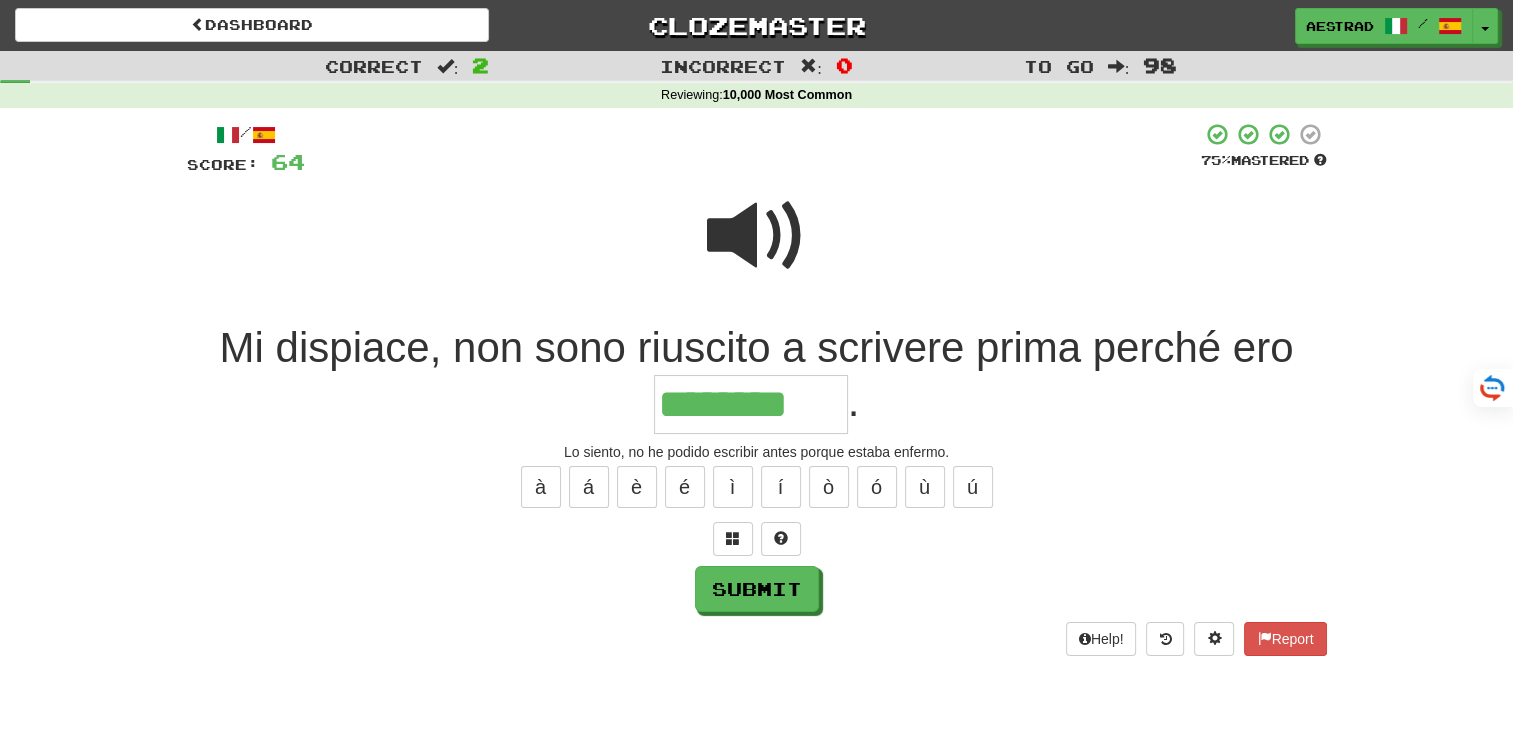 type on "********" 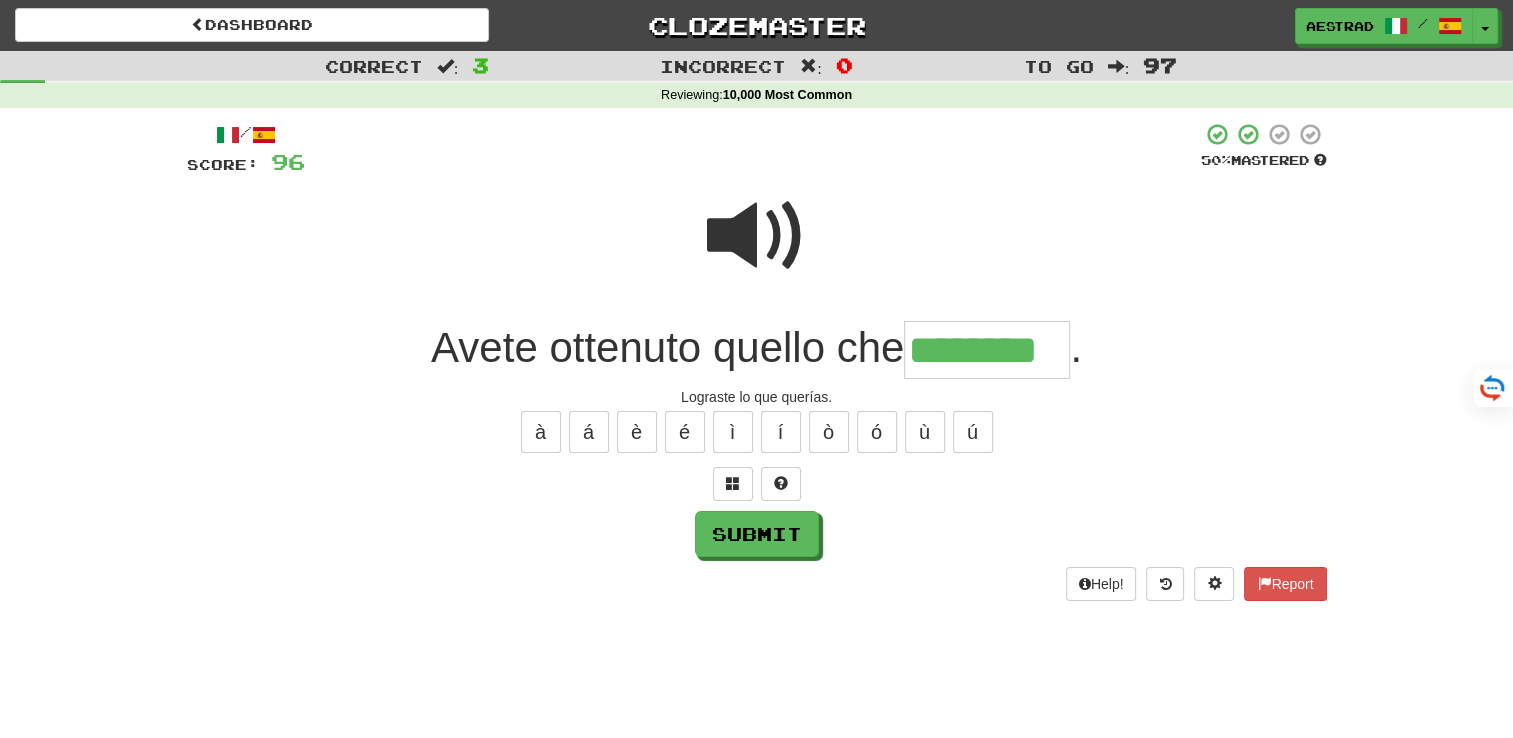 type on "********" 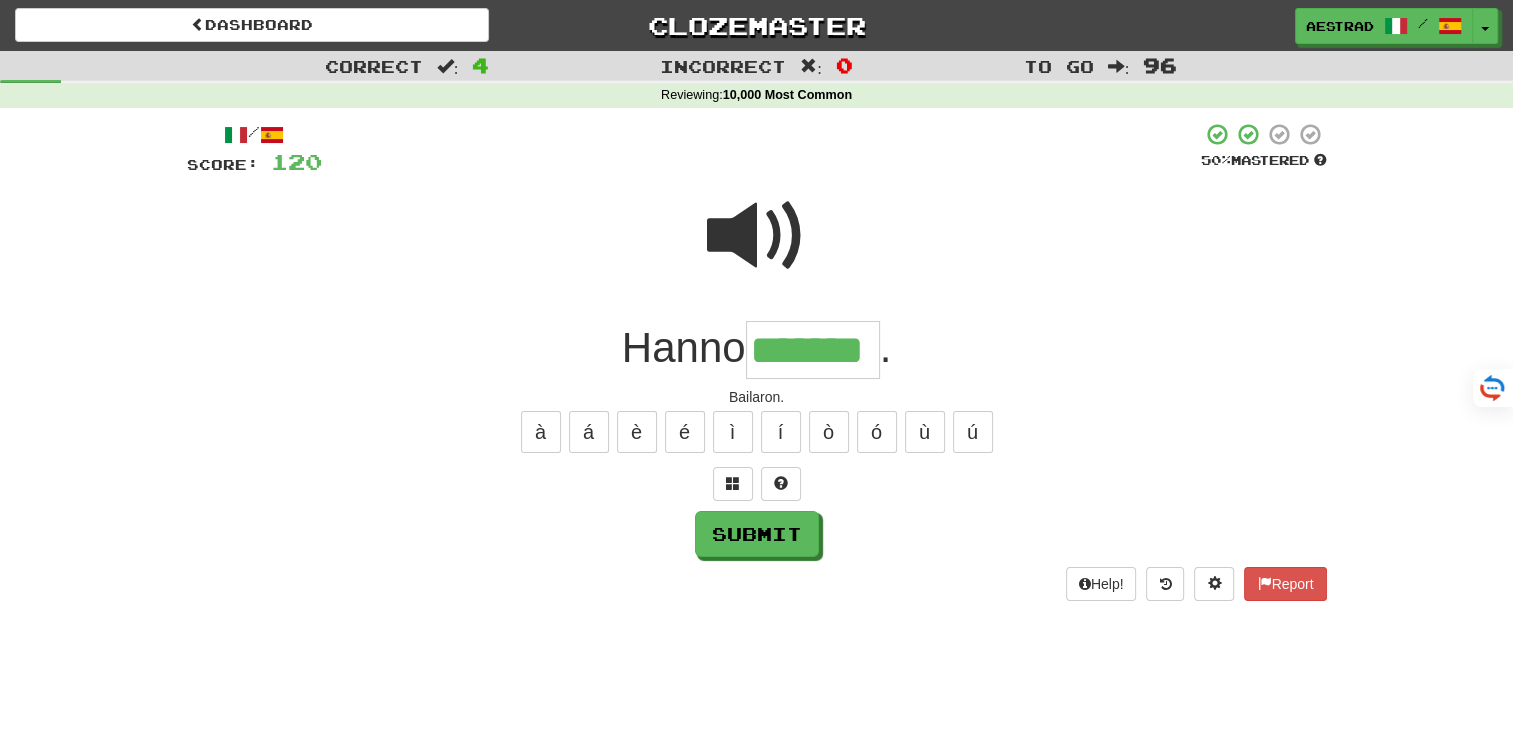 type on "*******" 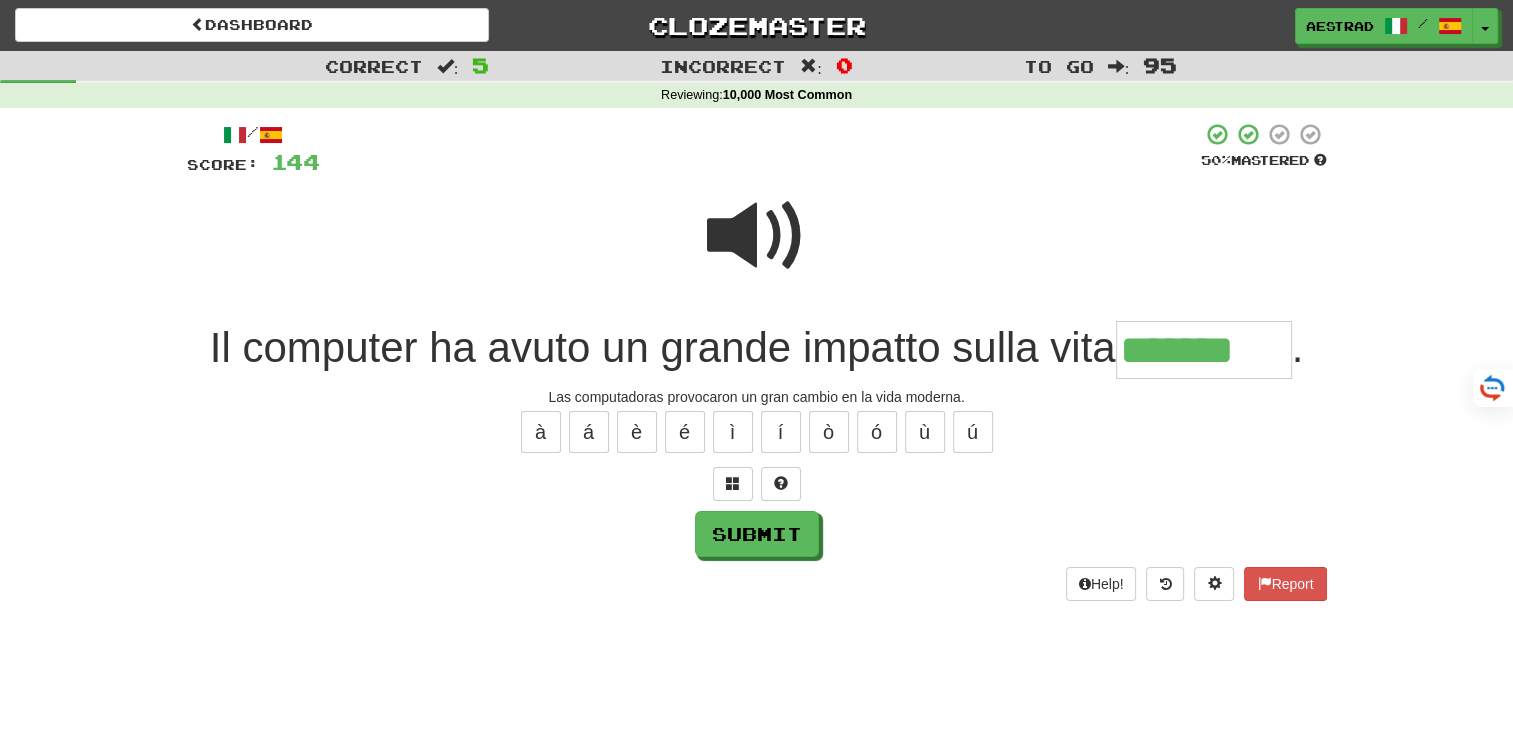 type on "*******" 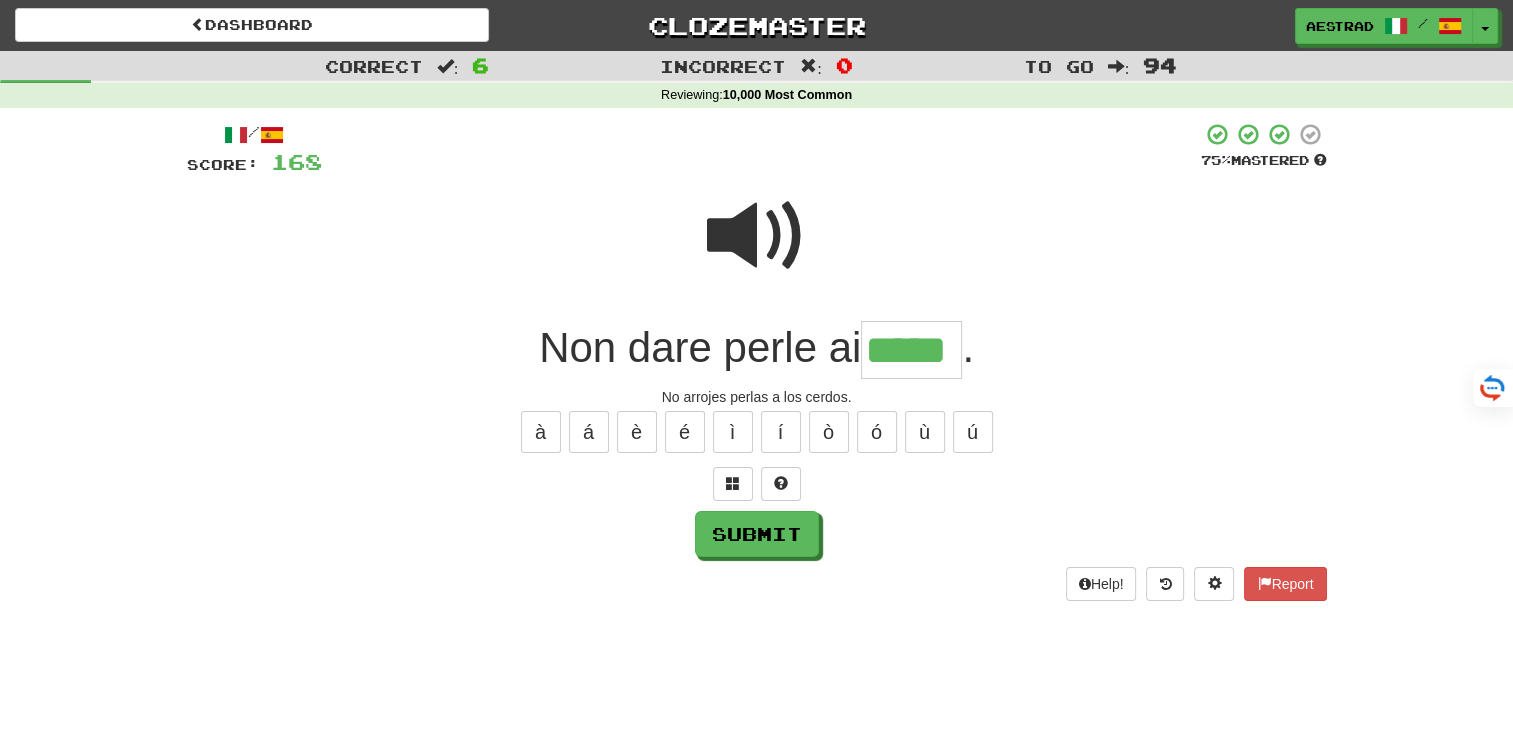 type on "*****" 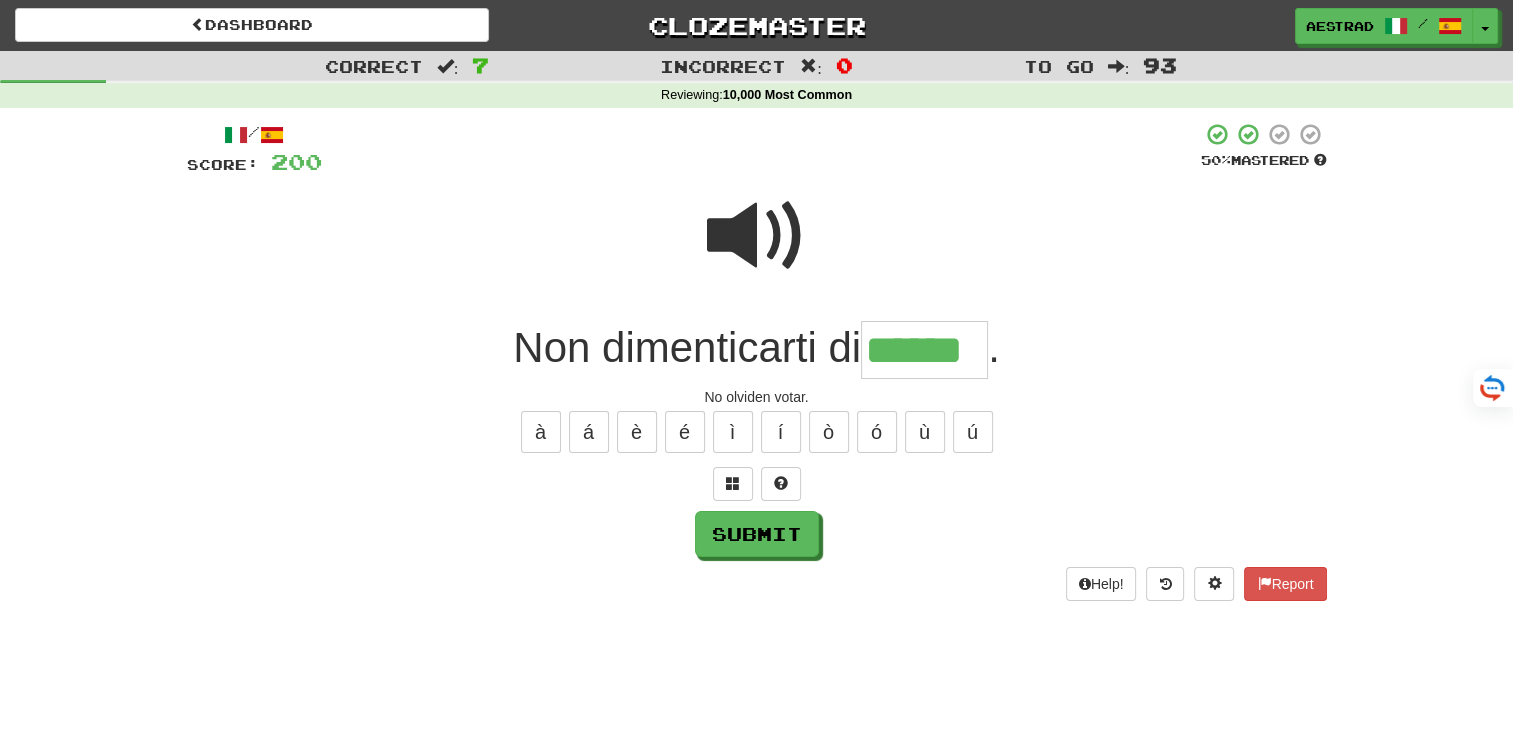 type on "******" 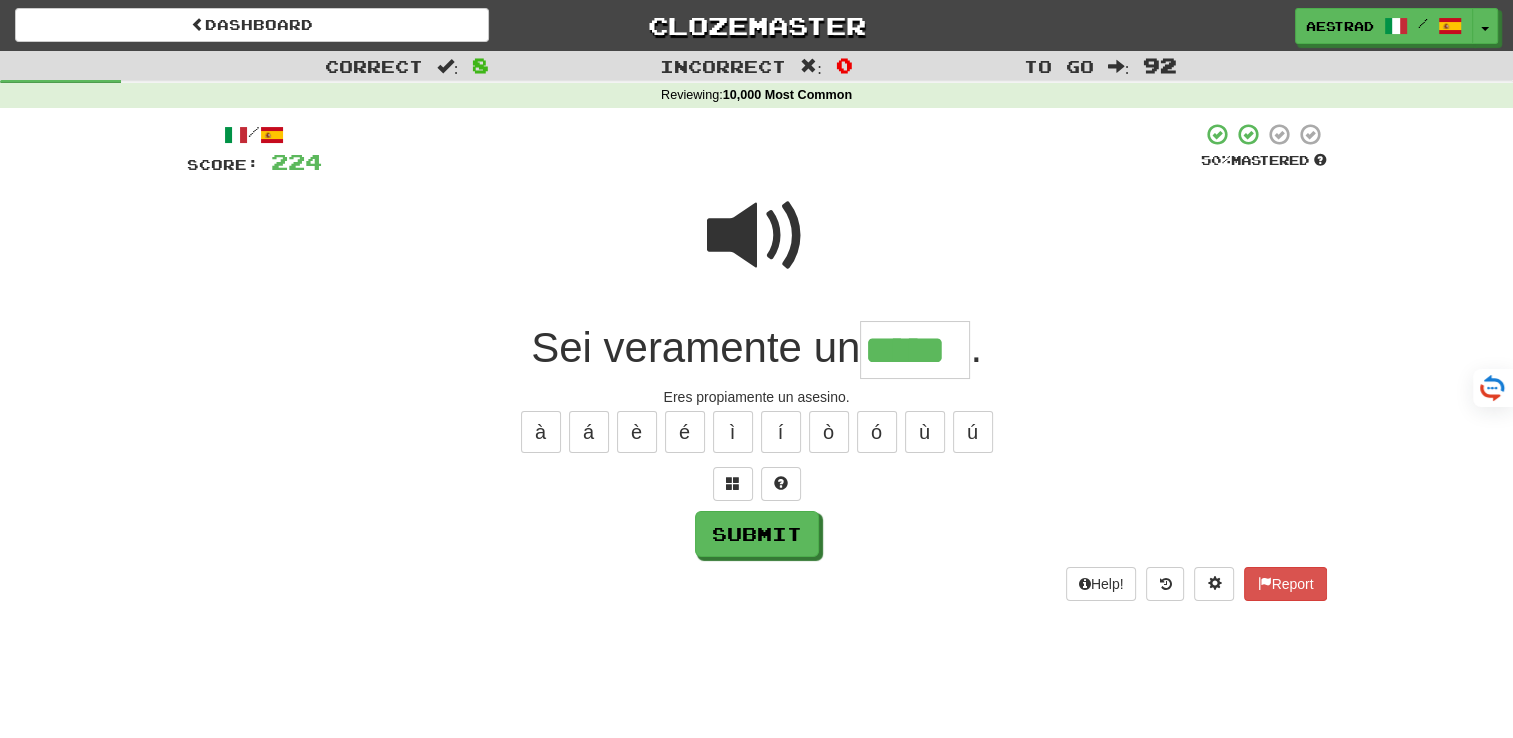 type on "*****" 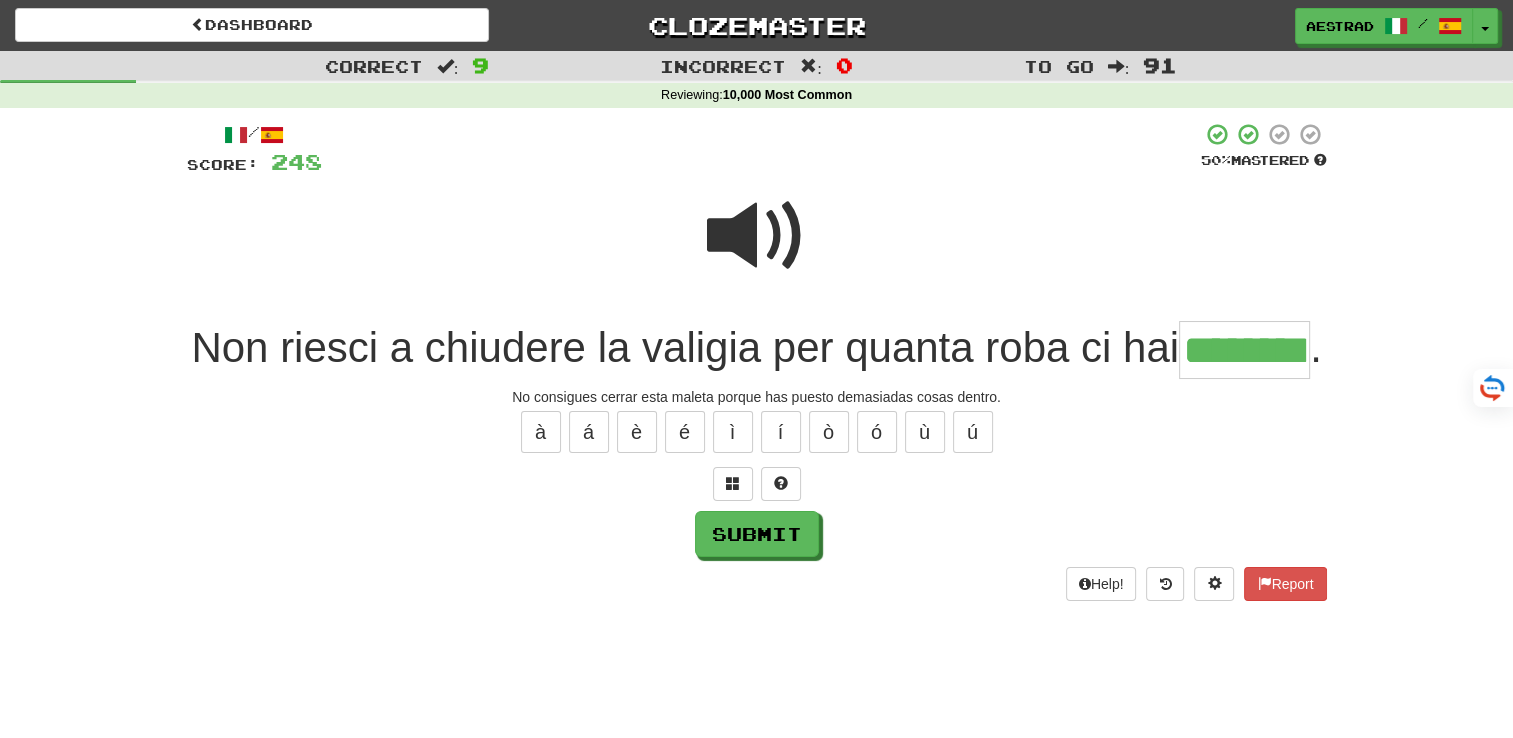 type on "********" 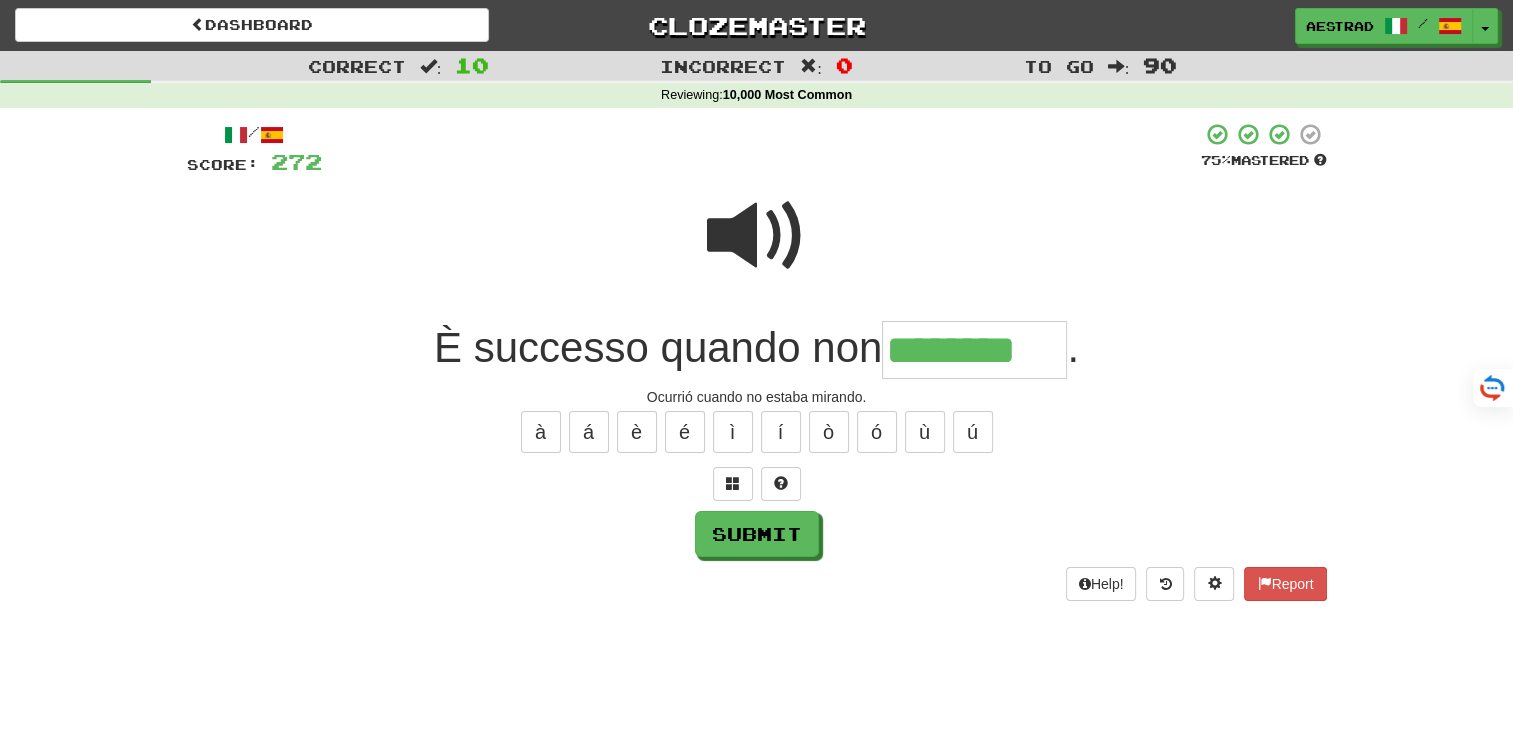type on "********" 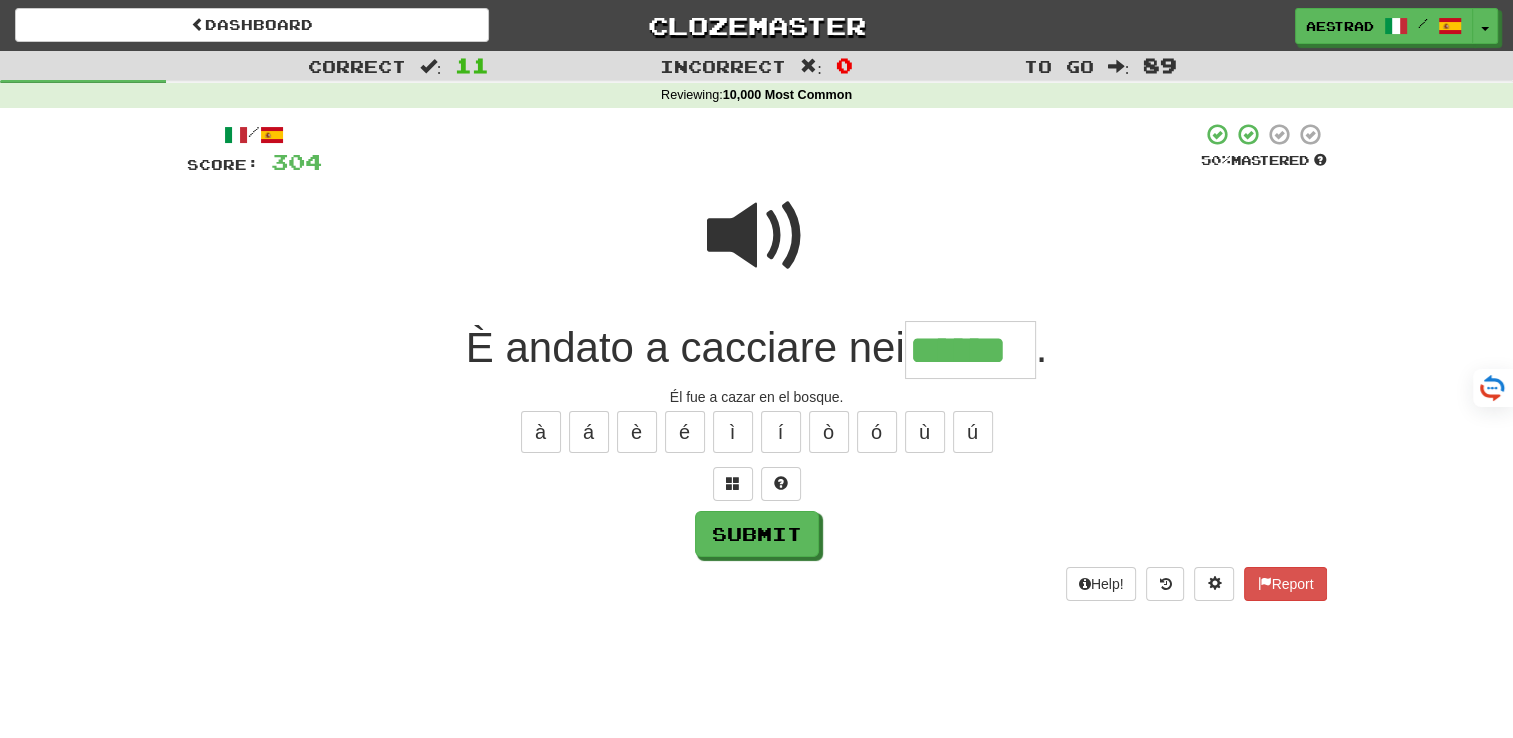 type on "******" 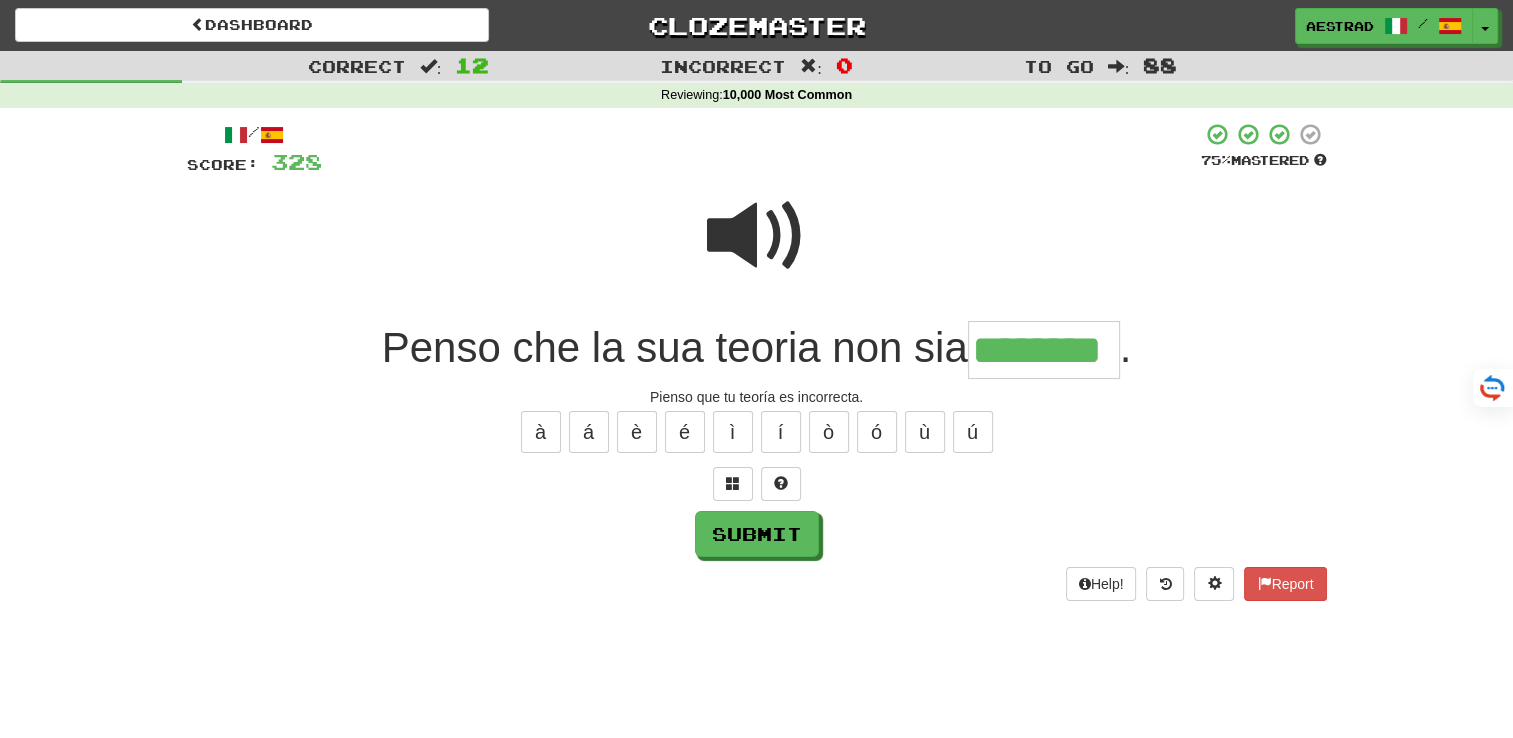 type on "********" 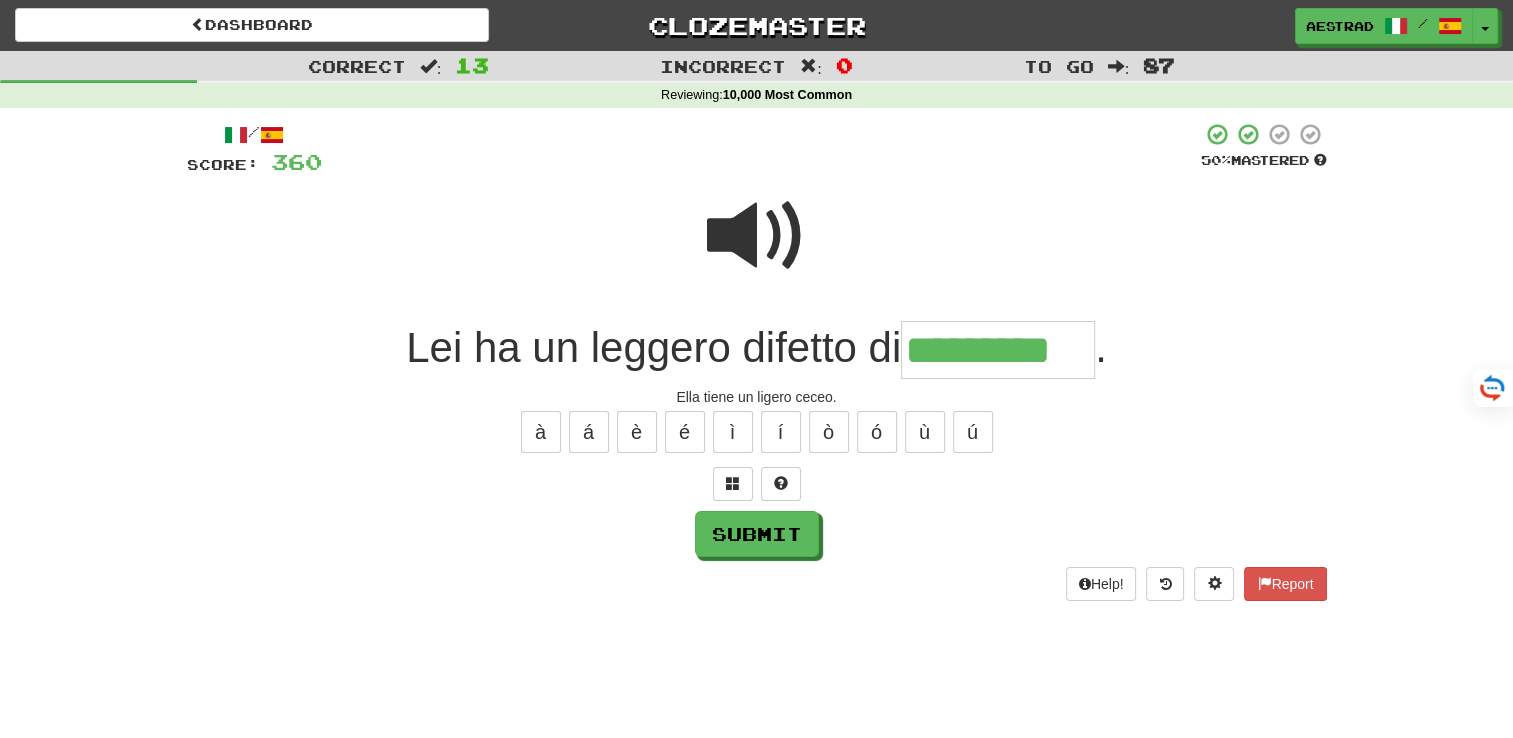 type on "*********" 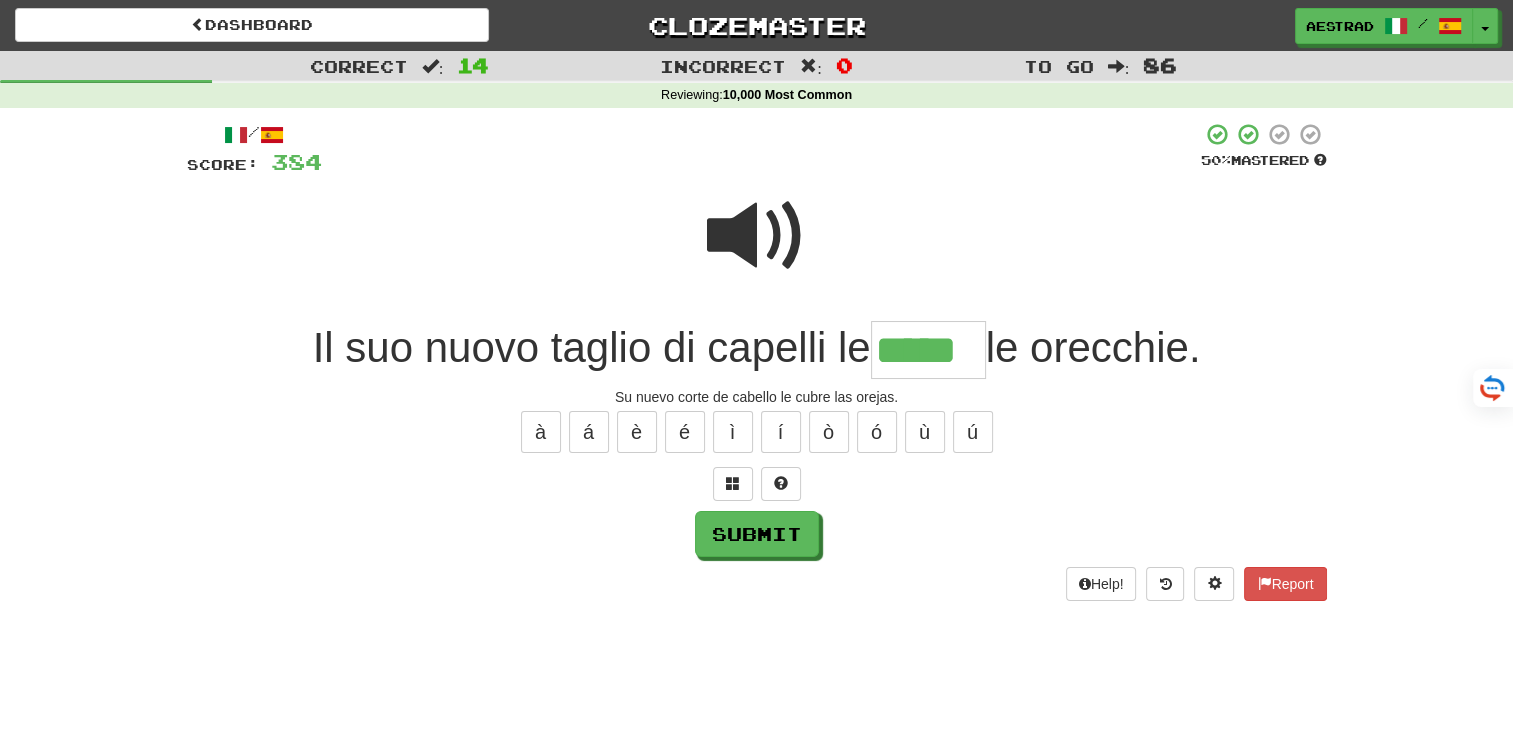 type on "*****" 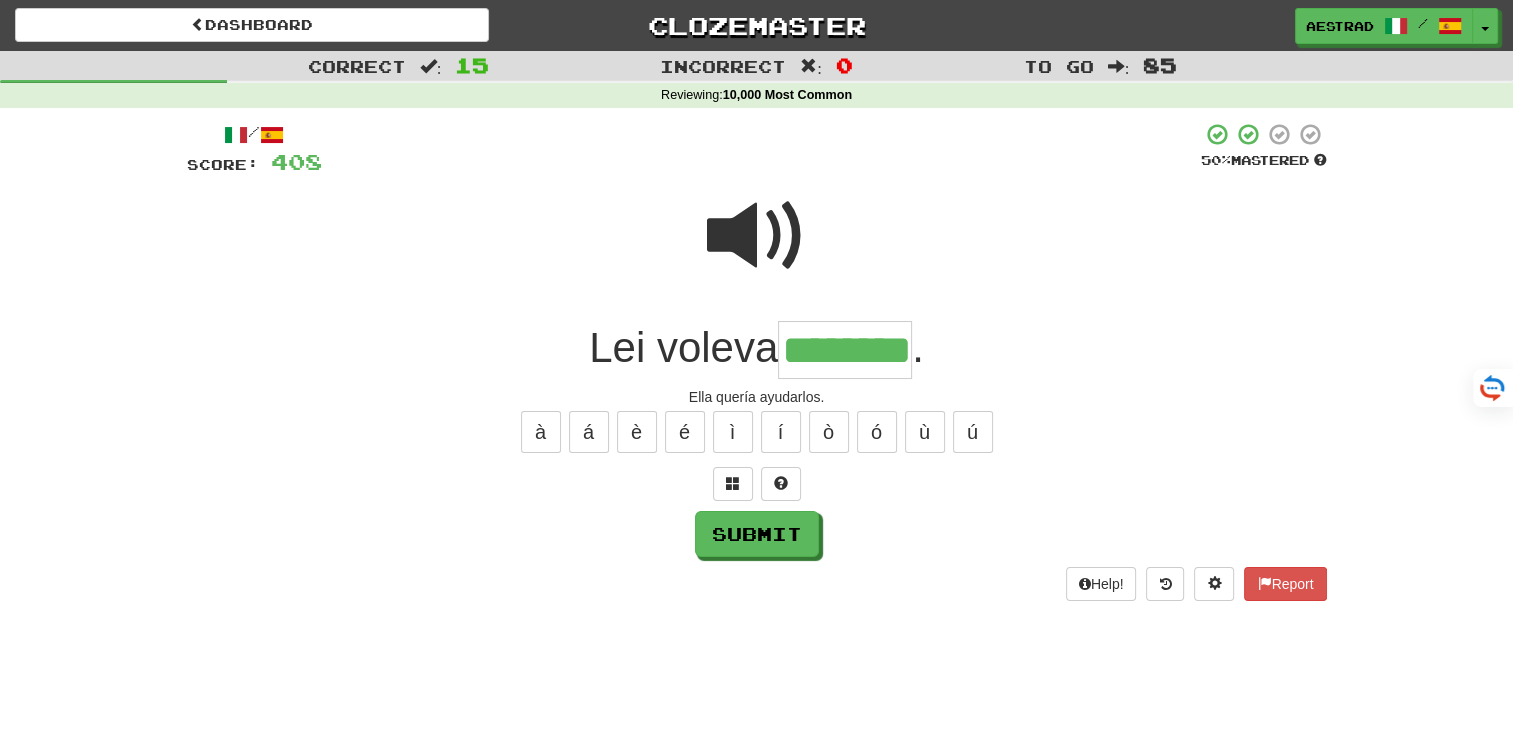 type on "********" 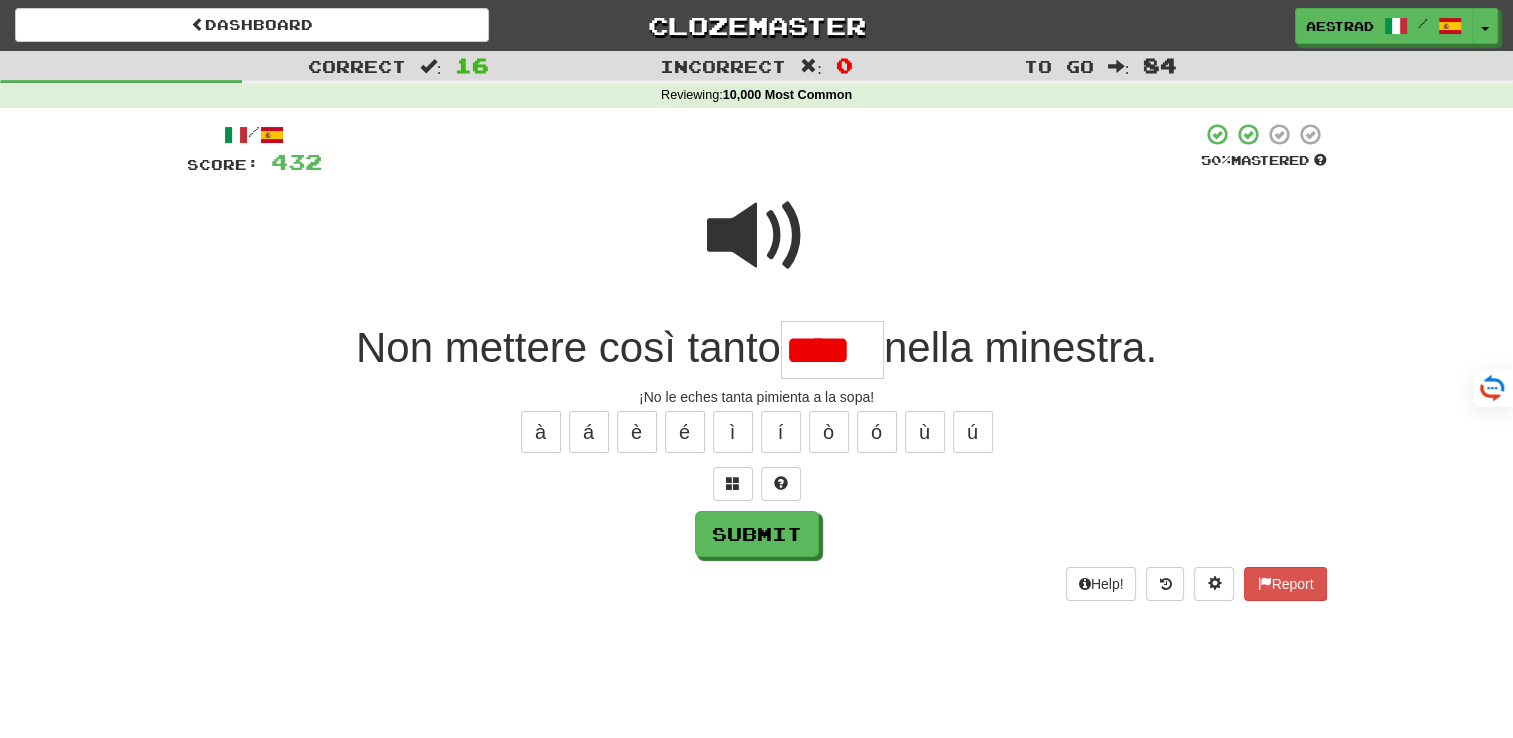 scroll, scrollTop: 0, scrollLeft: 0, axis: both 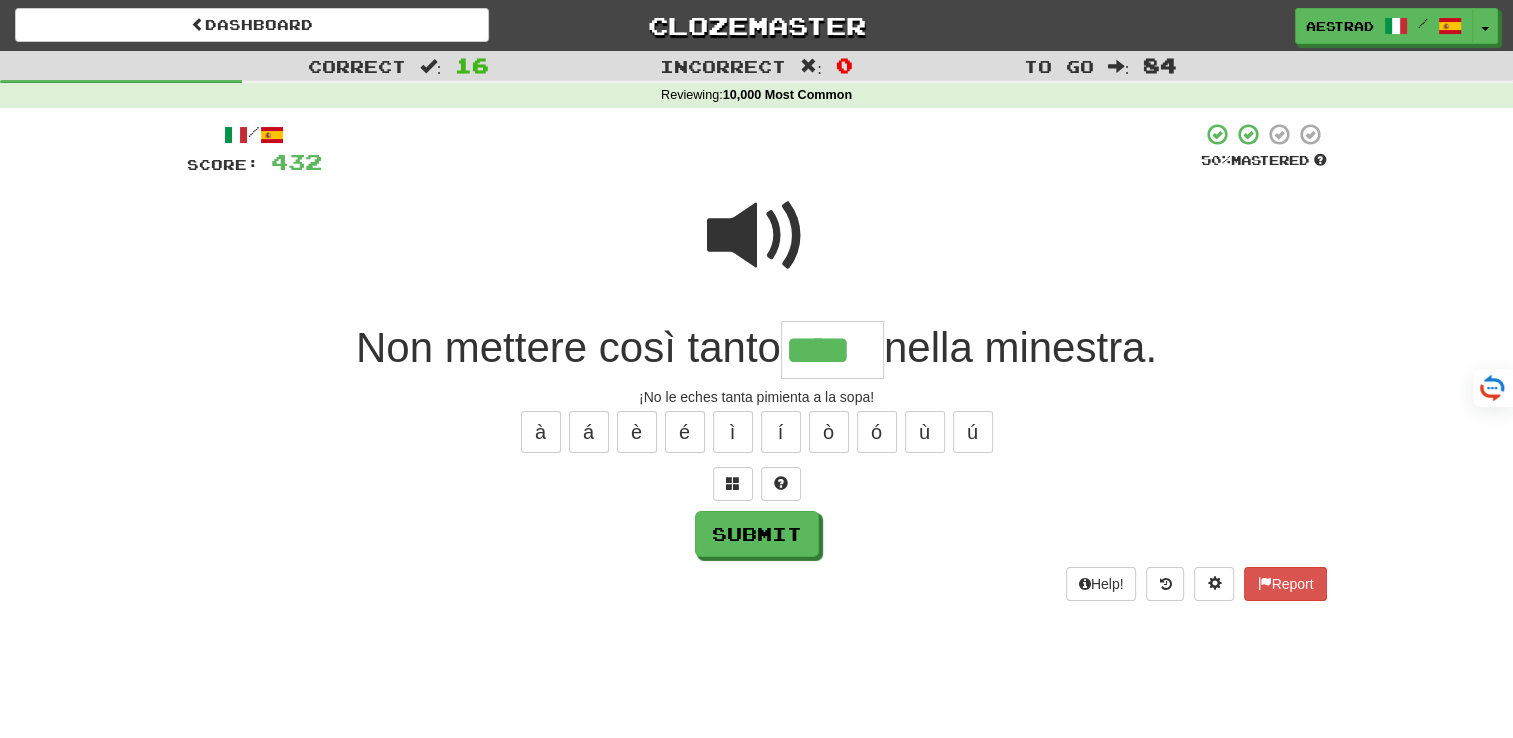 type on "****" 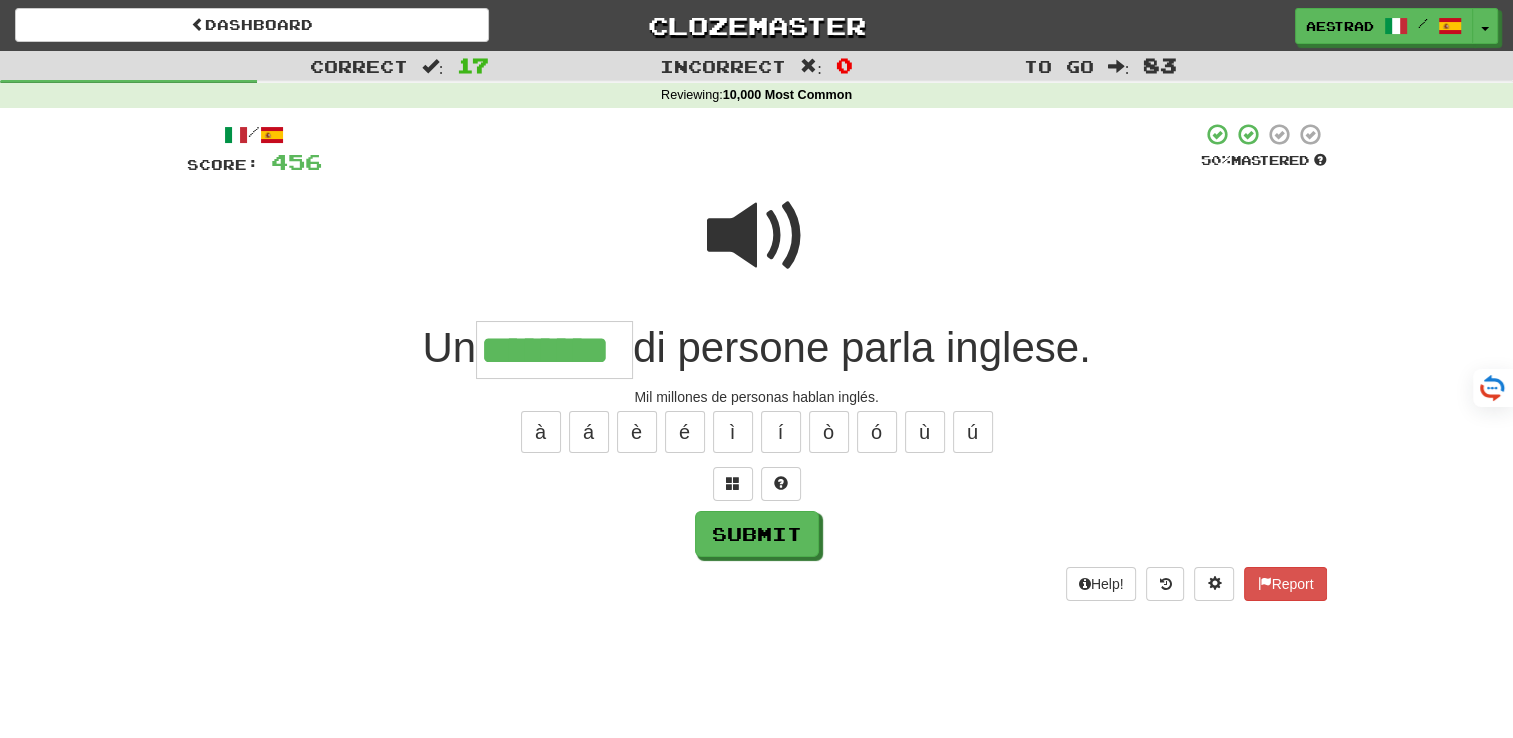 type on "********" 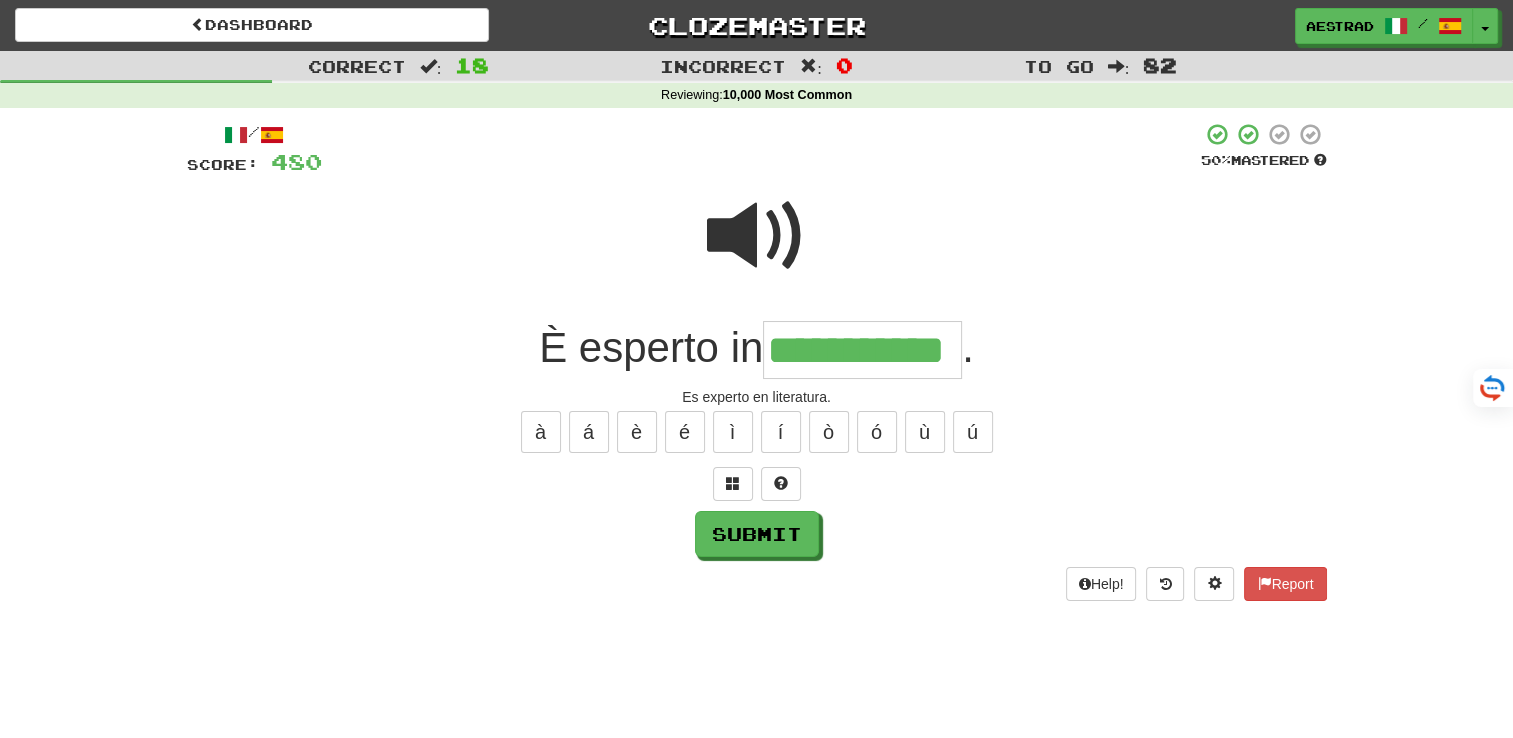 type on "**********" 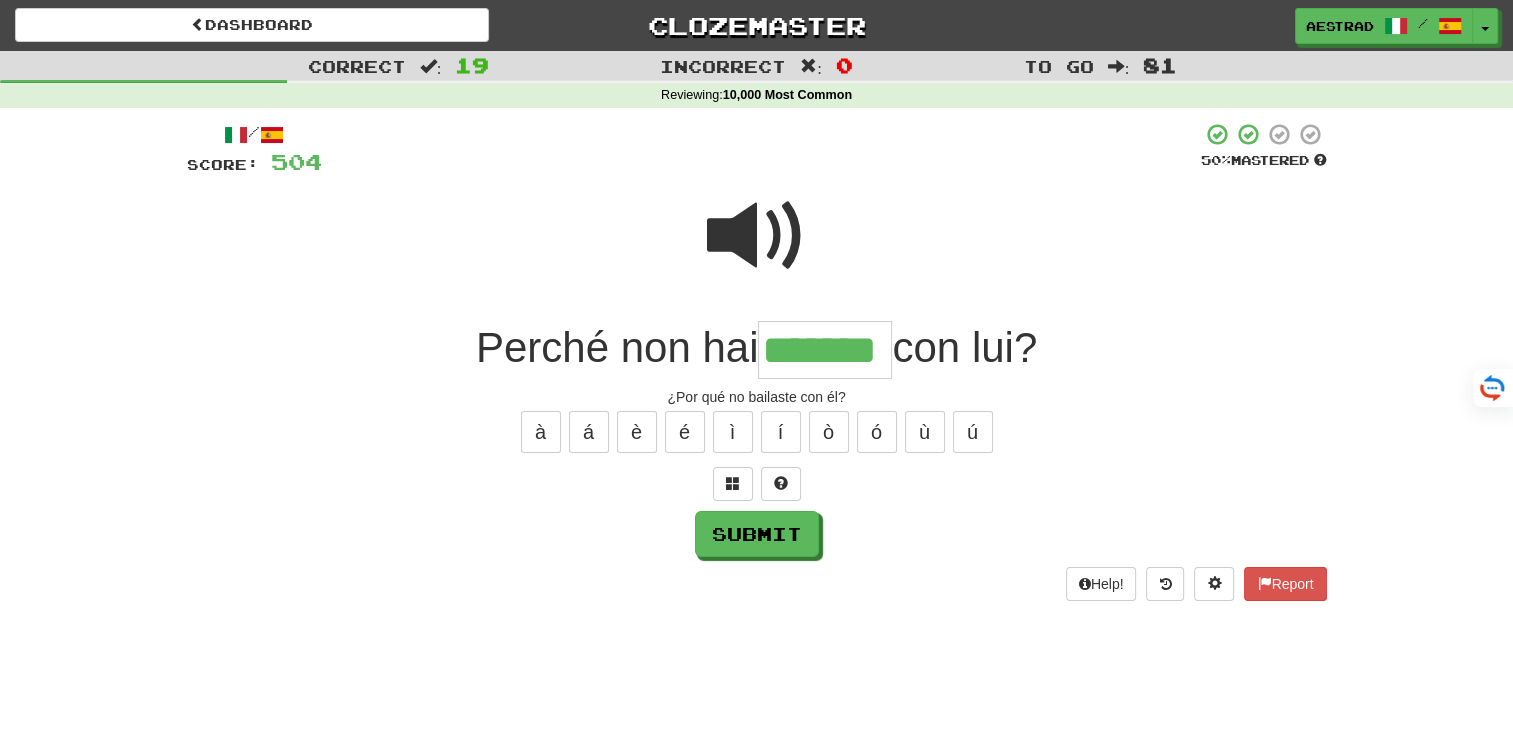 type on "*******" 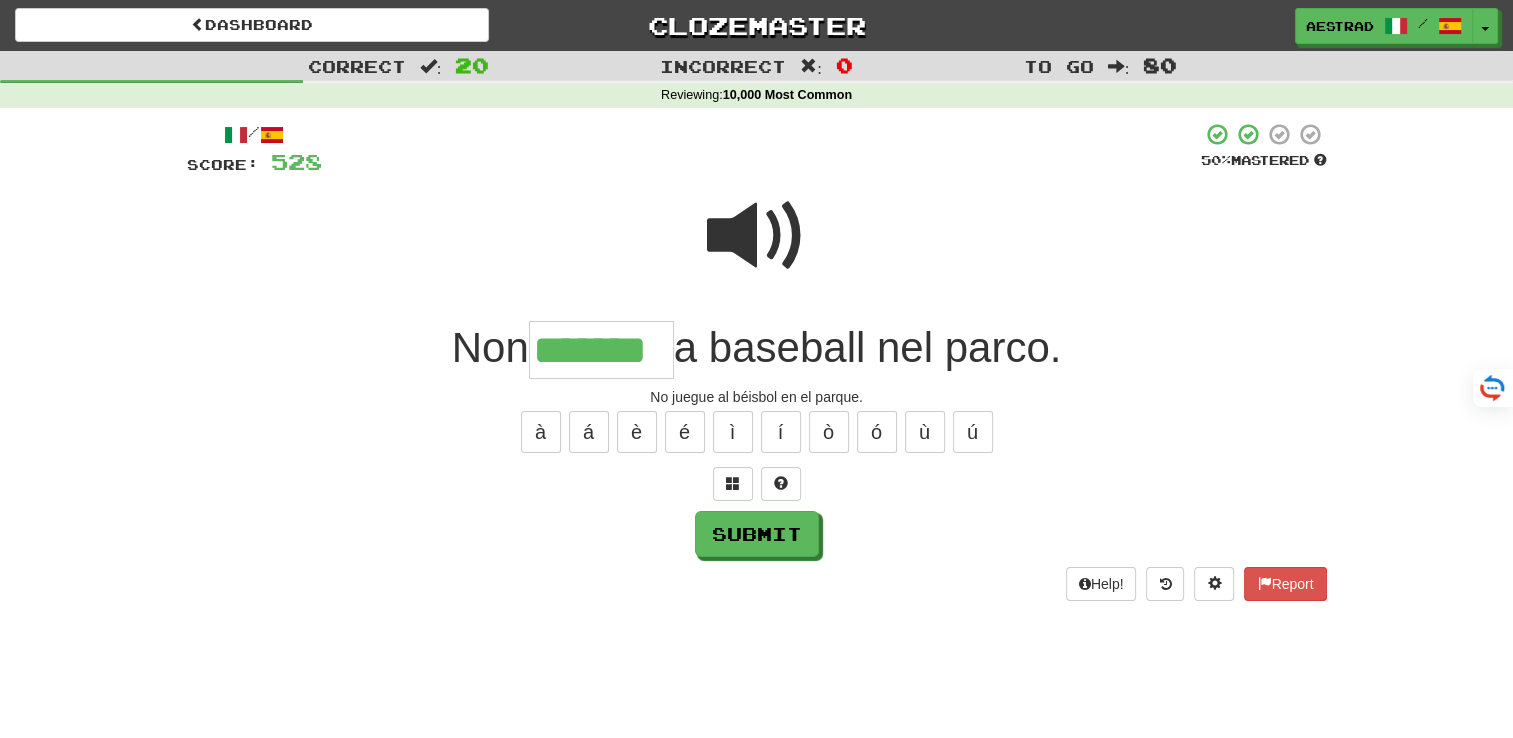 type on "*******" 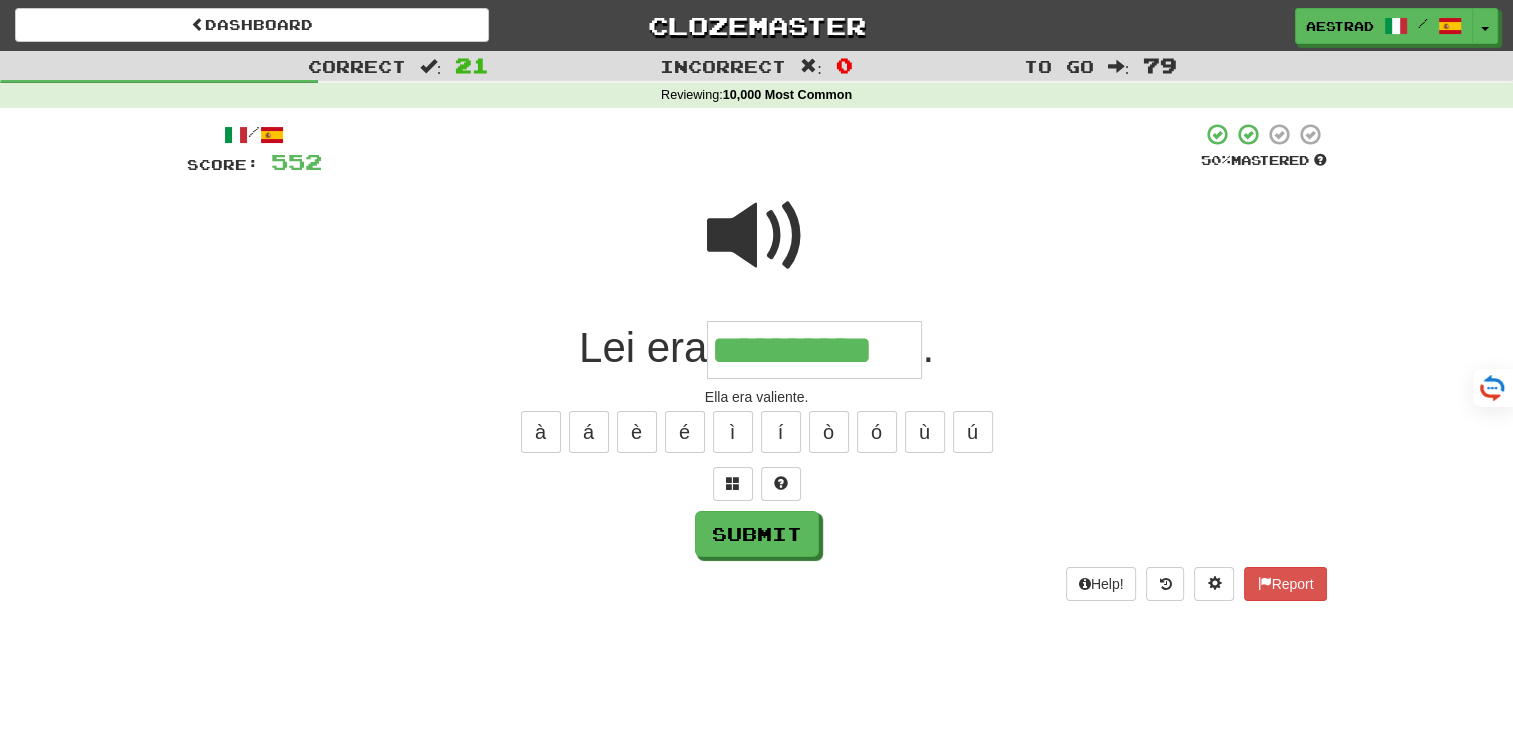 type on "**********" 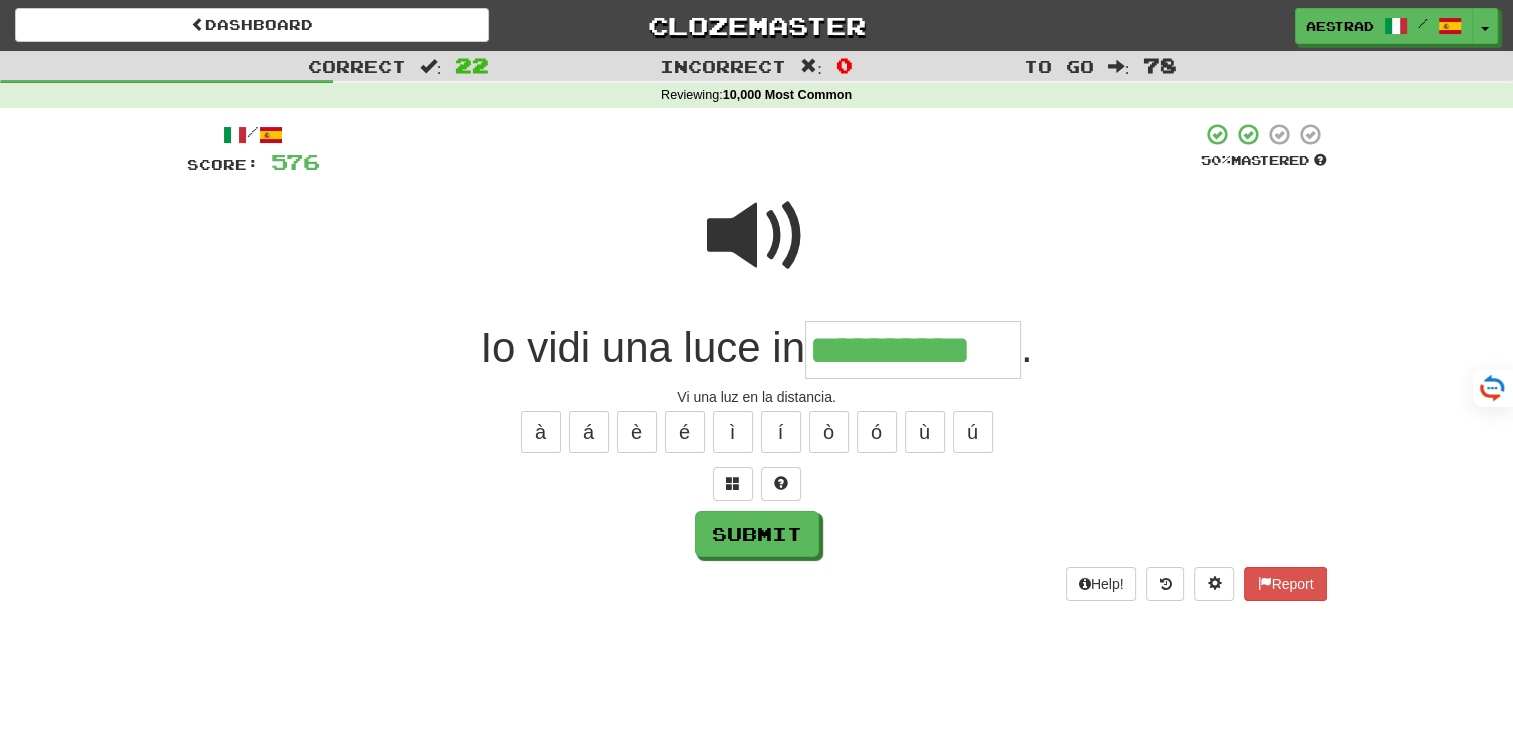 type on "**********" 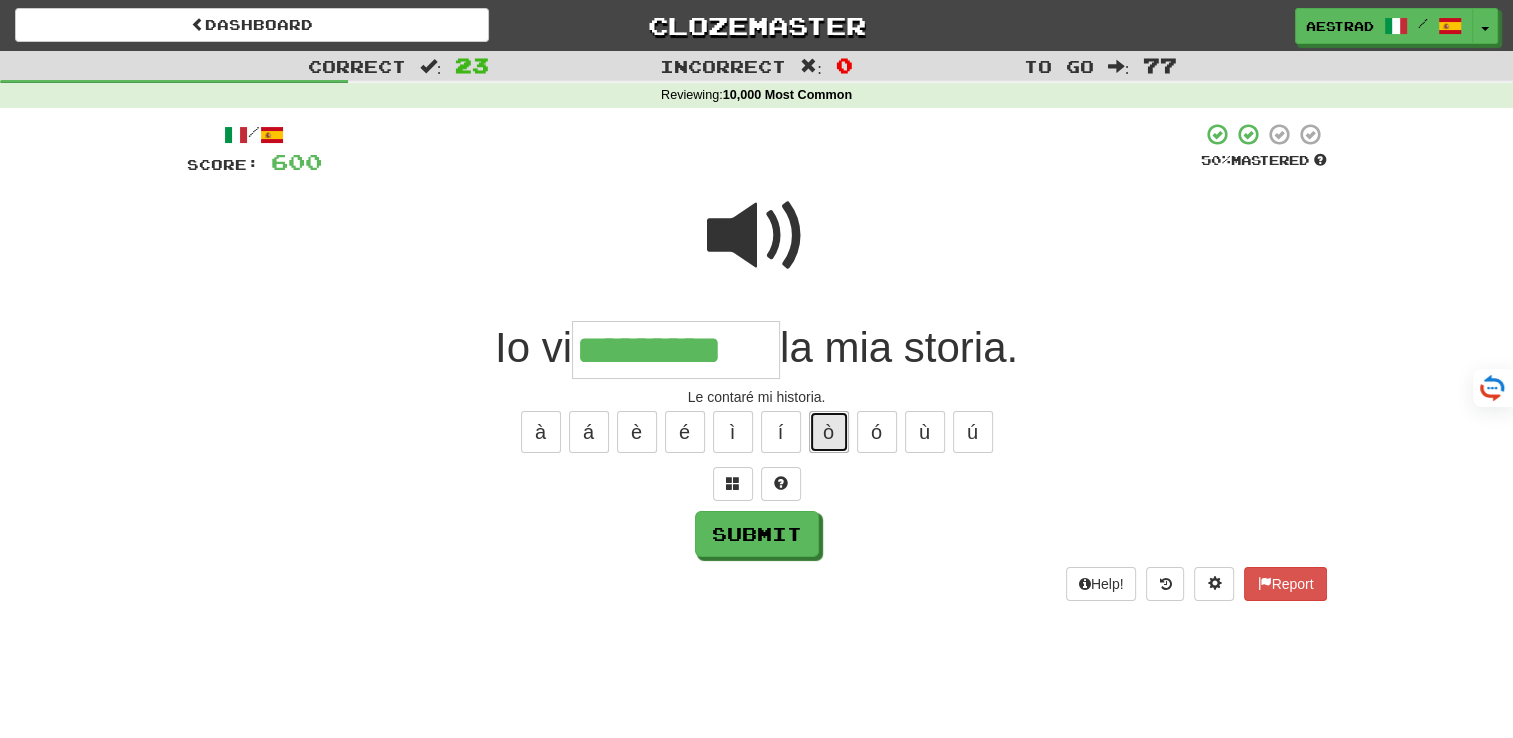 click on "ò" at bounding box center (829, 432) 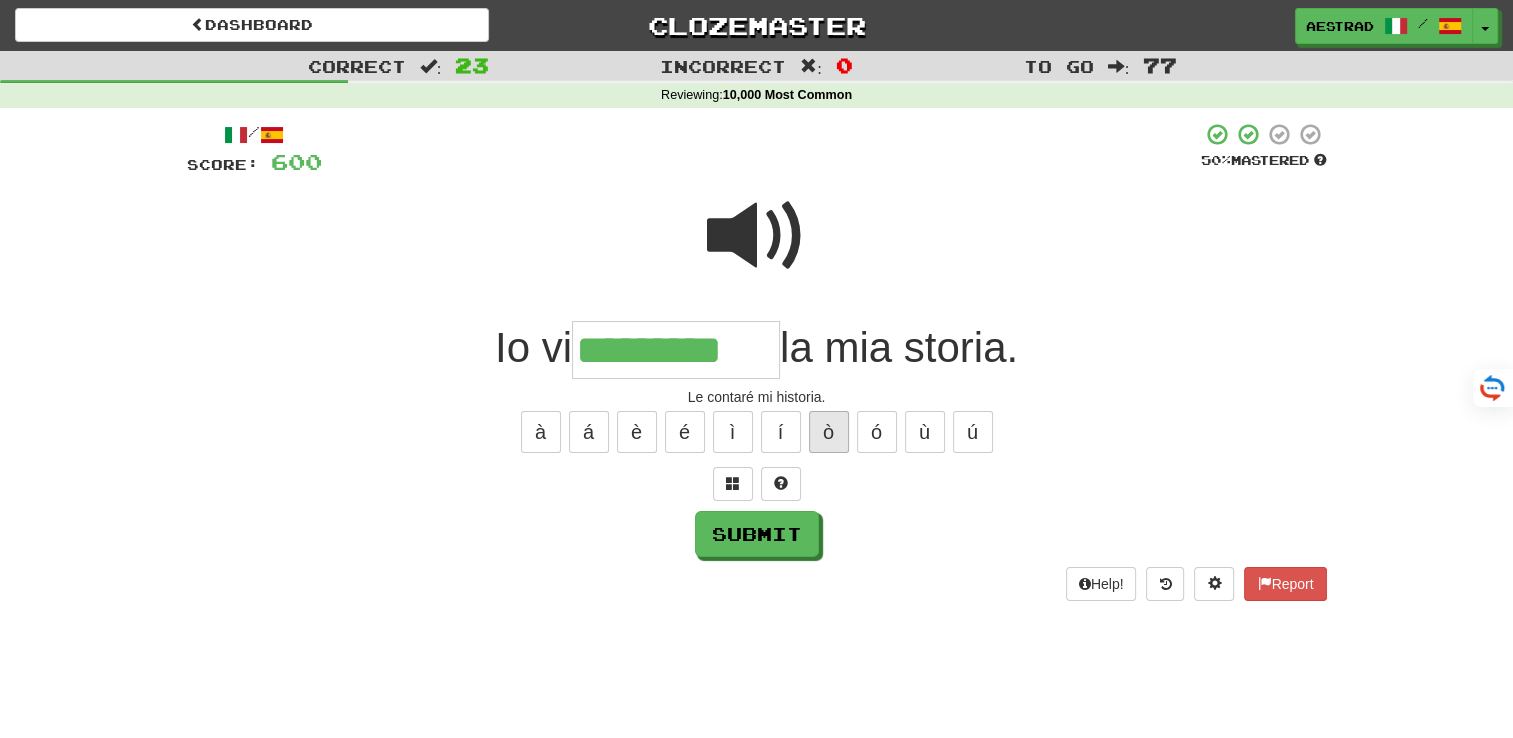 type on "**********" 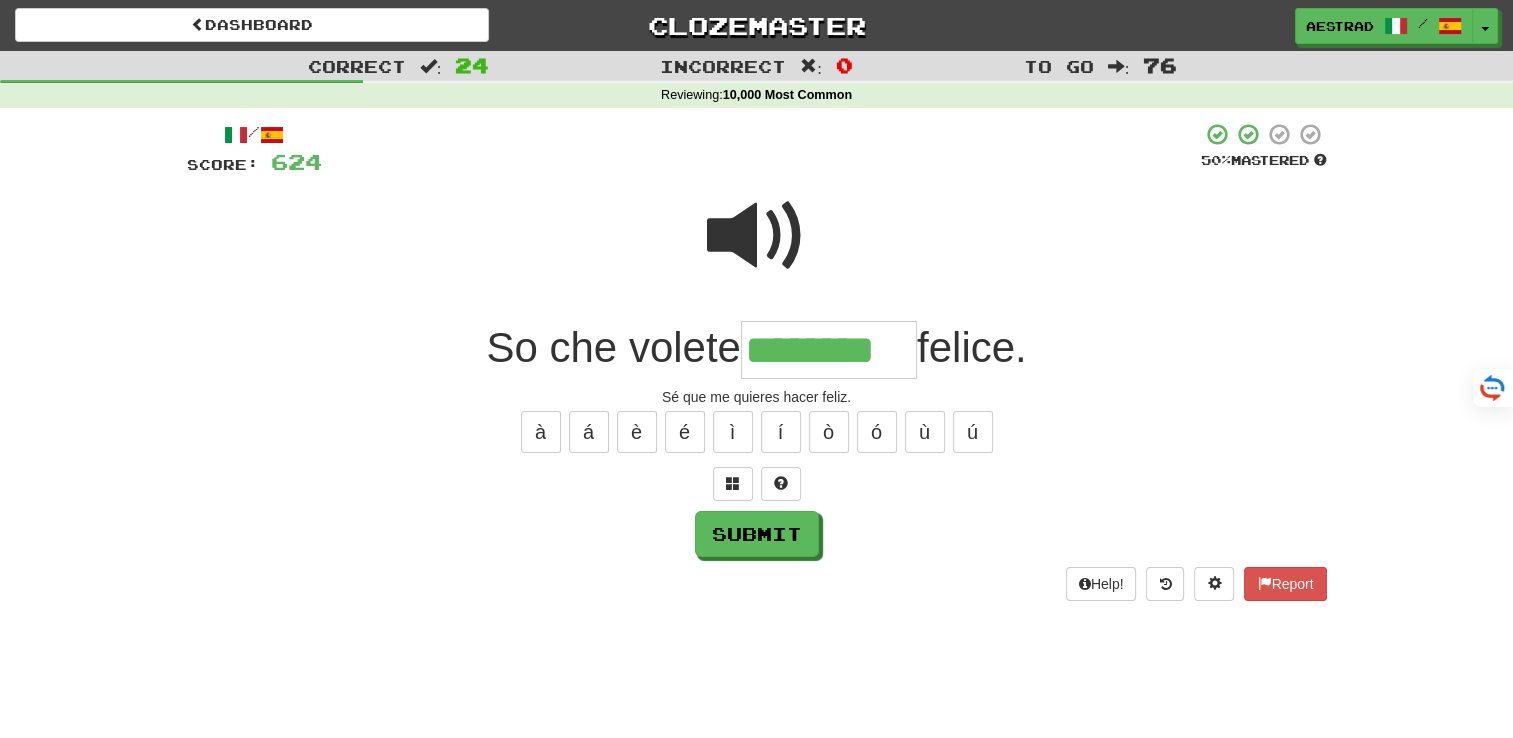 type on "********" 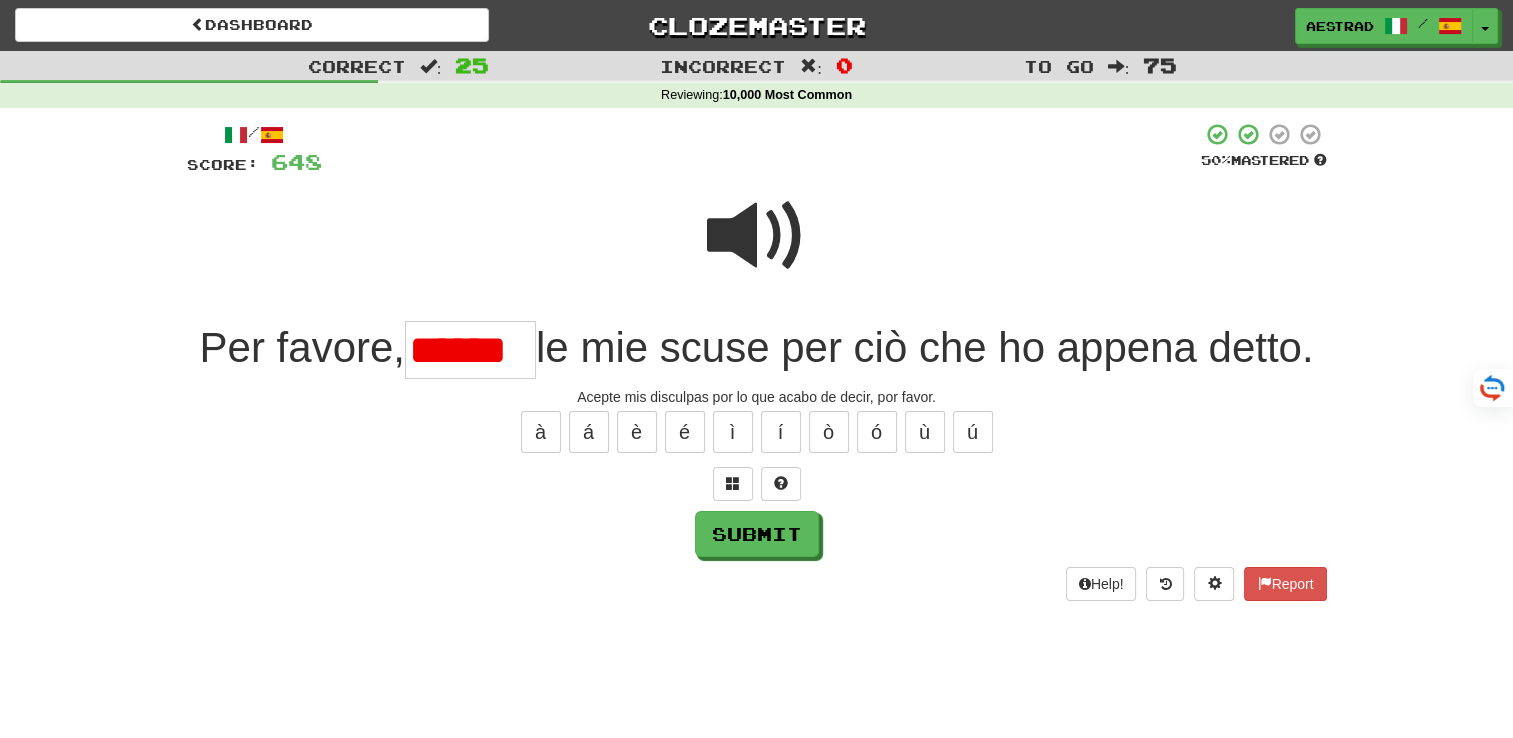 scroll, scrollTop: 0, scrollLeft: 0, axis: both 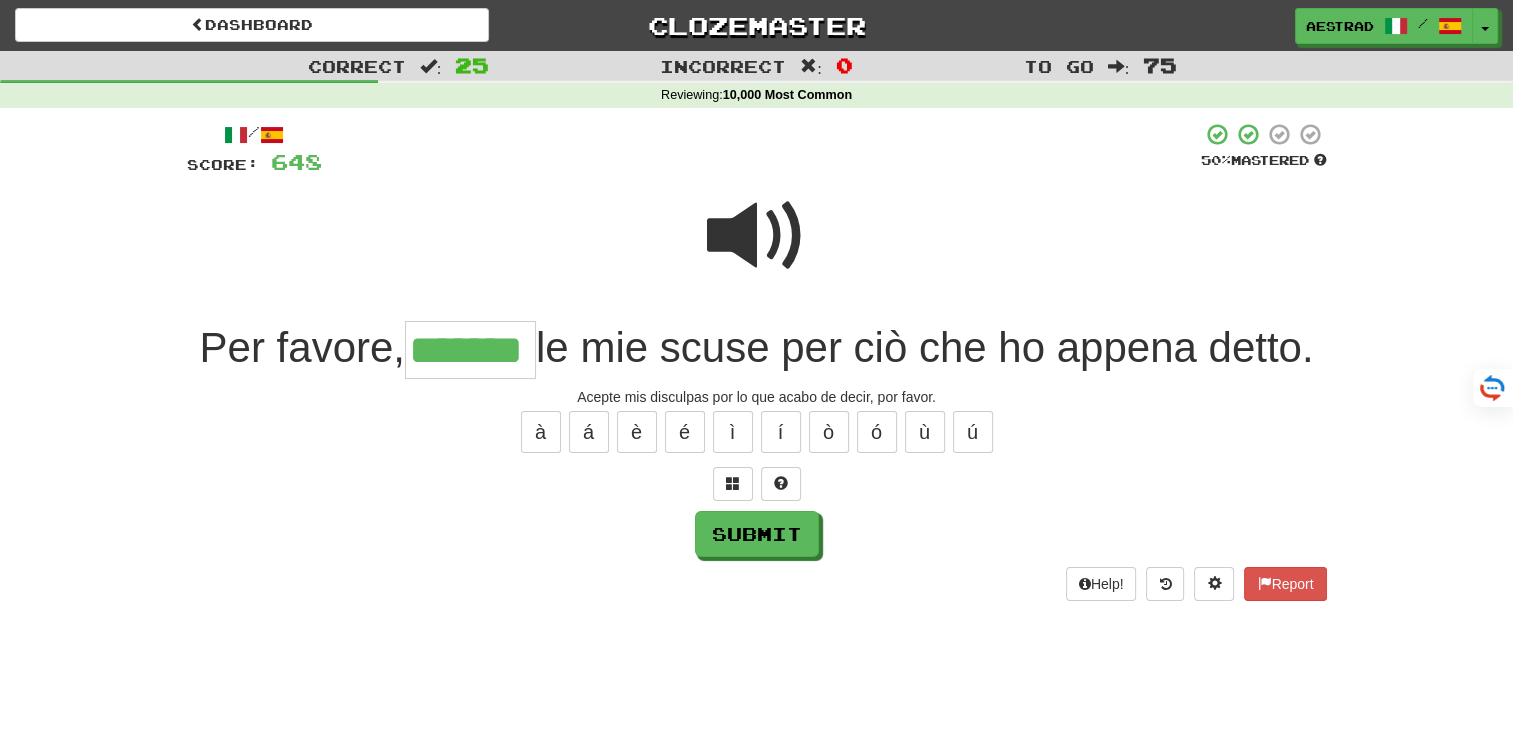 type on "*******" 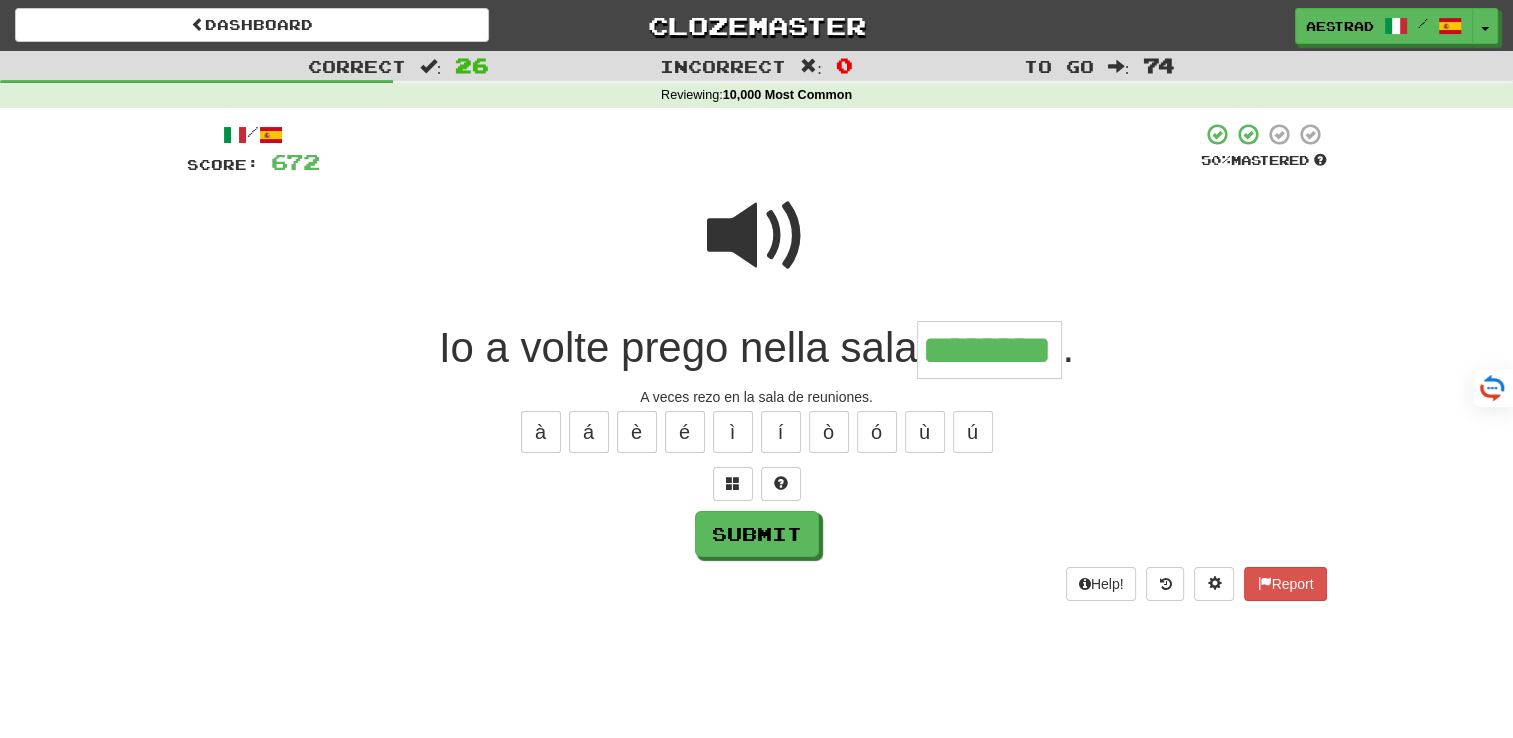 type on "********" 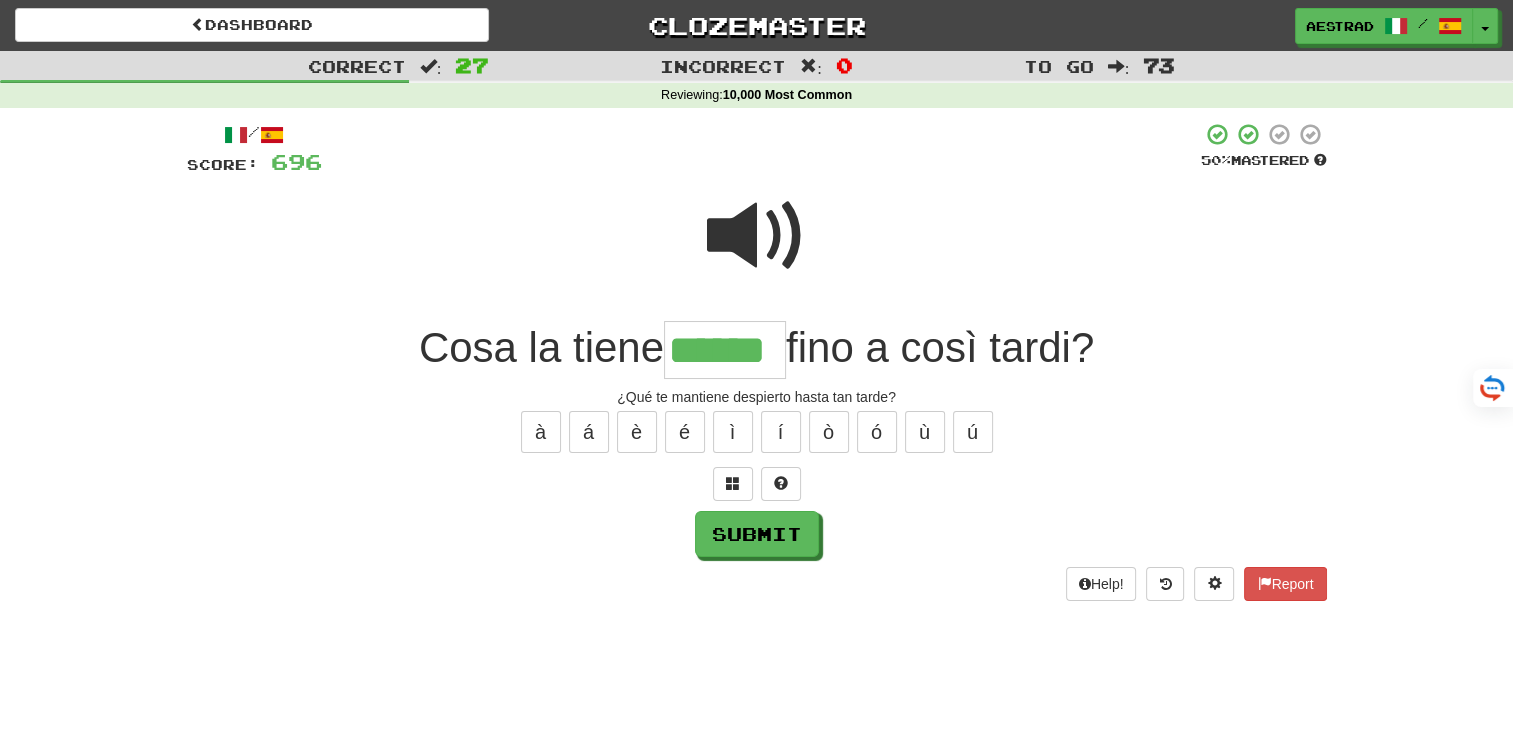 type on "******" 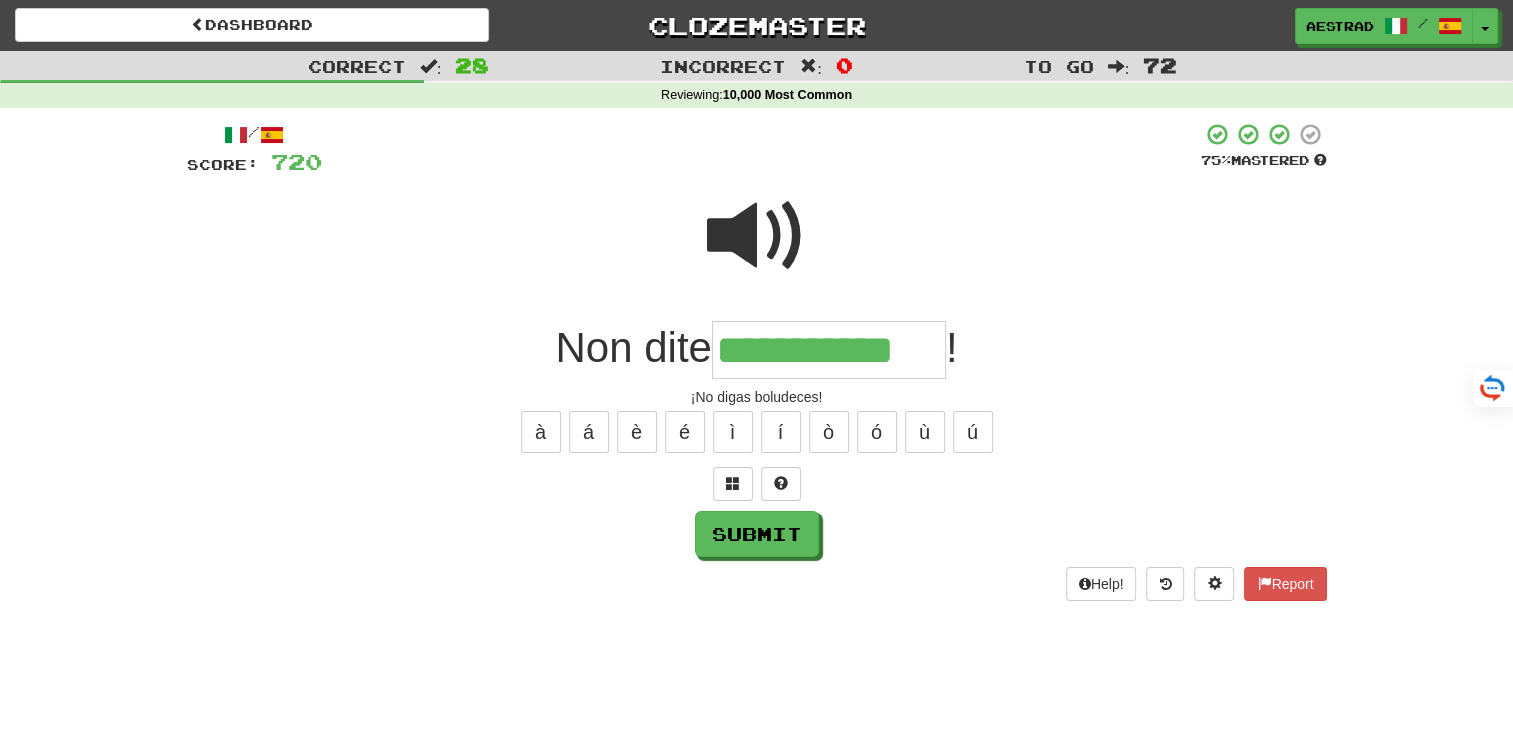scroll, scrollTop: 0, scrollLeft: 0, axis: both 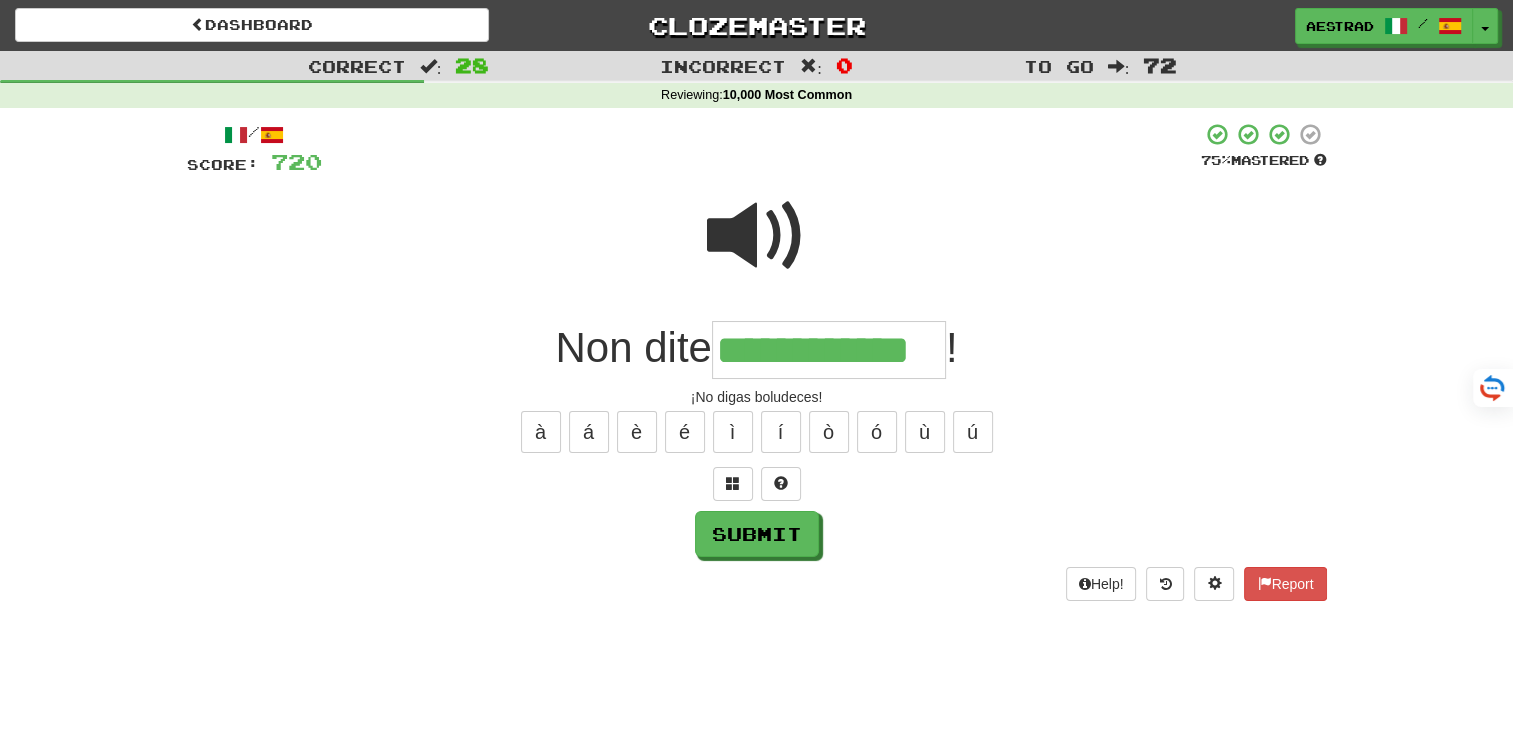 type on "**********" 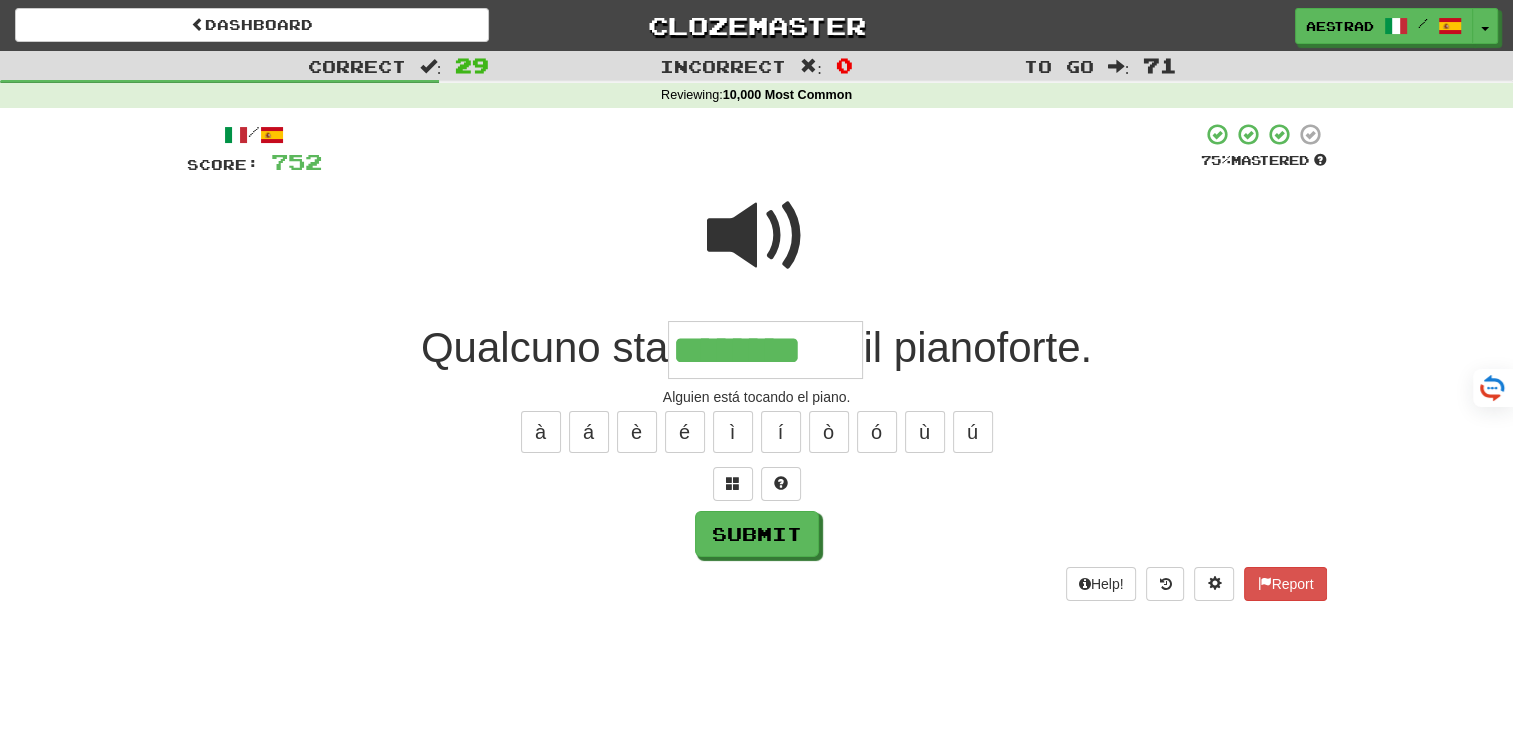 type on "********" 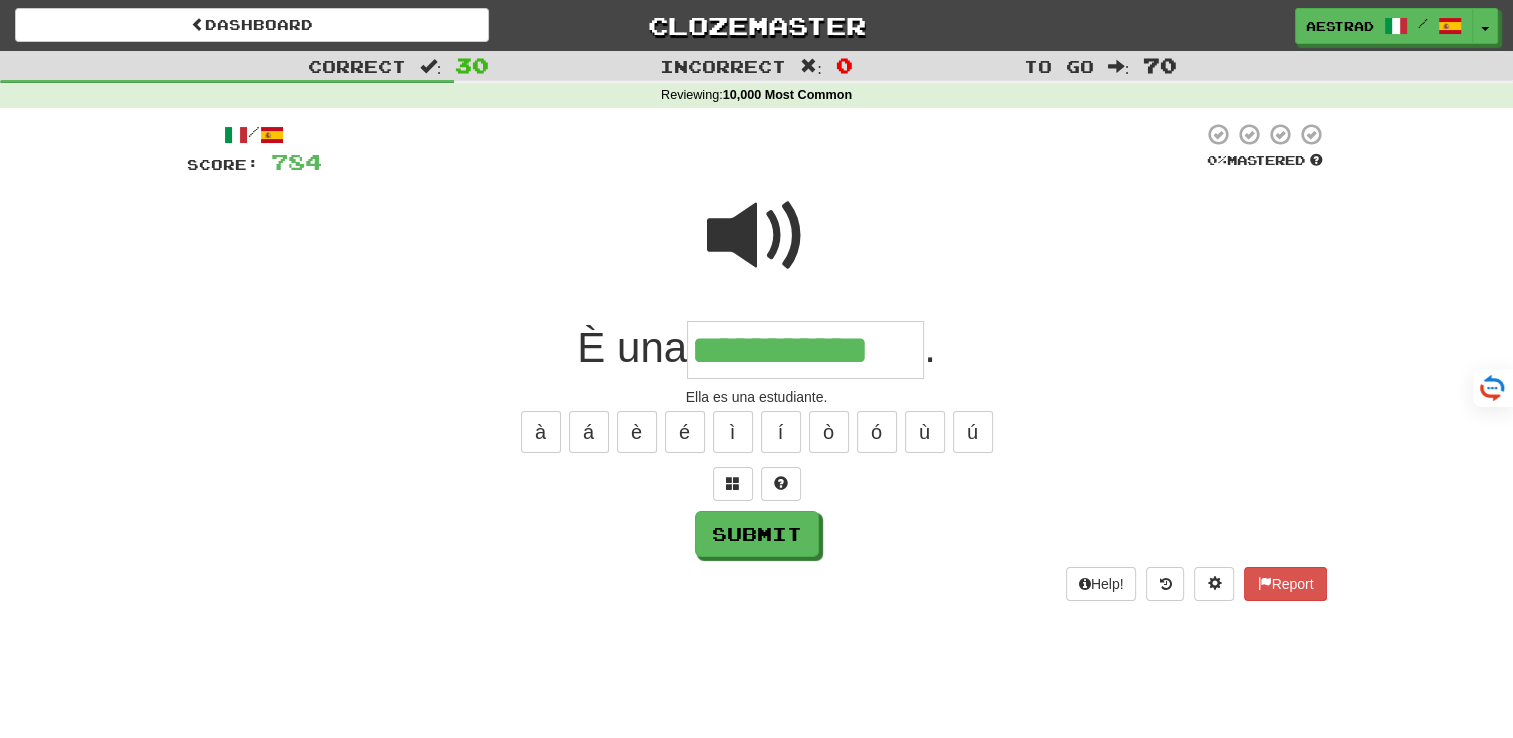 scroll, scrollTop: 0, scrollLeft: 1, axis: horizontal 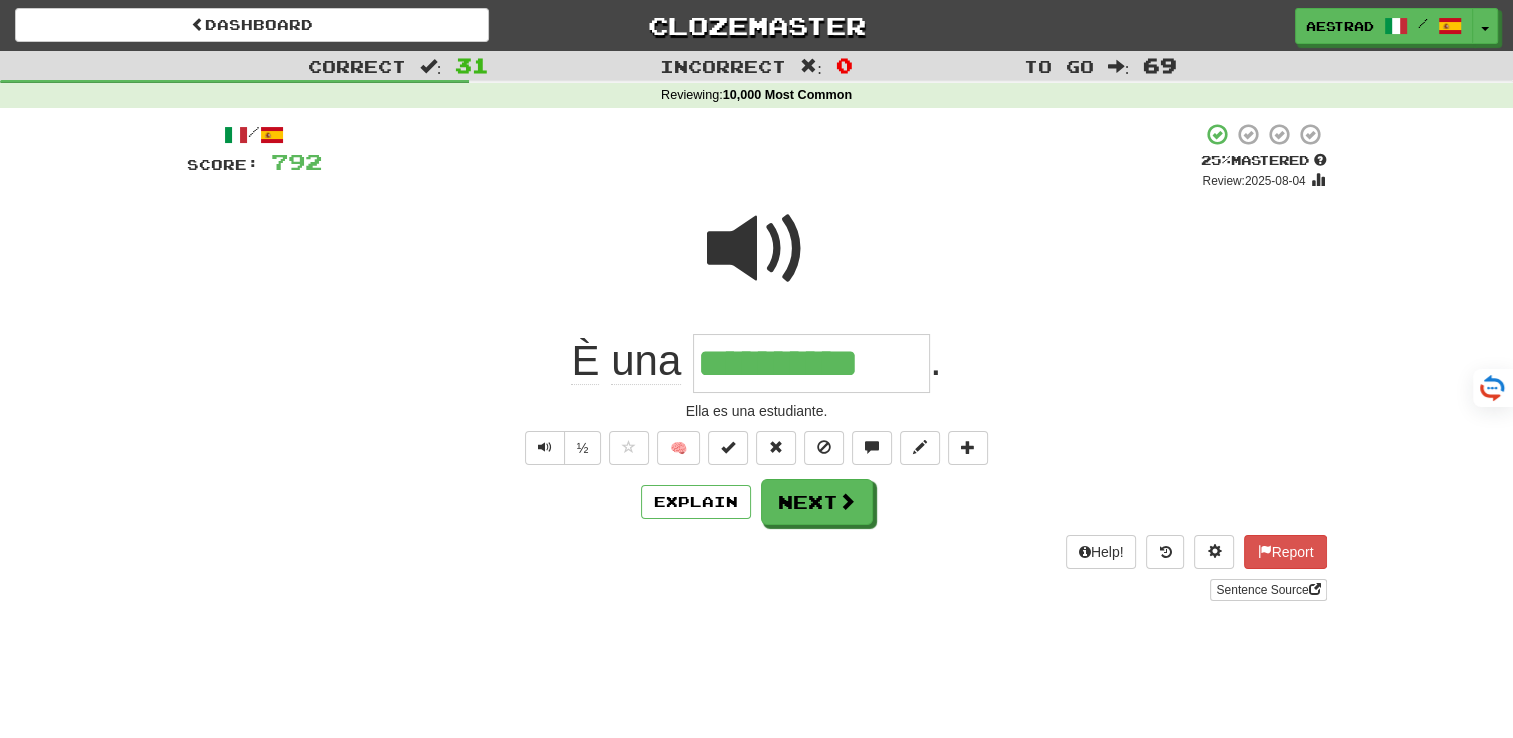 type on "**********" 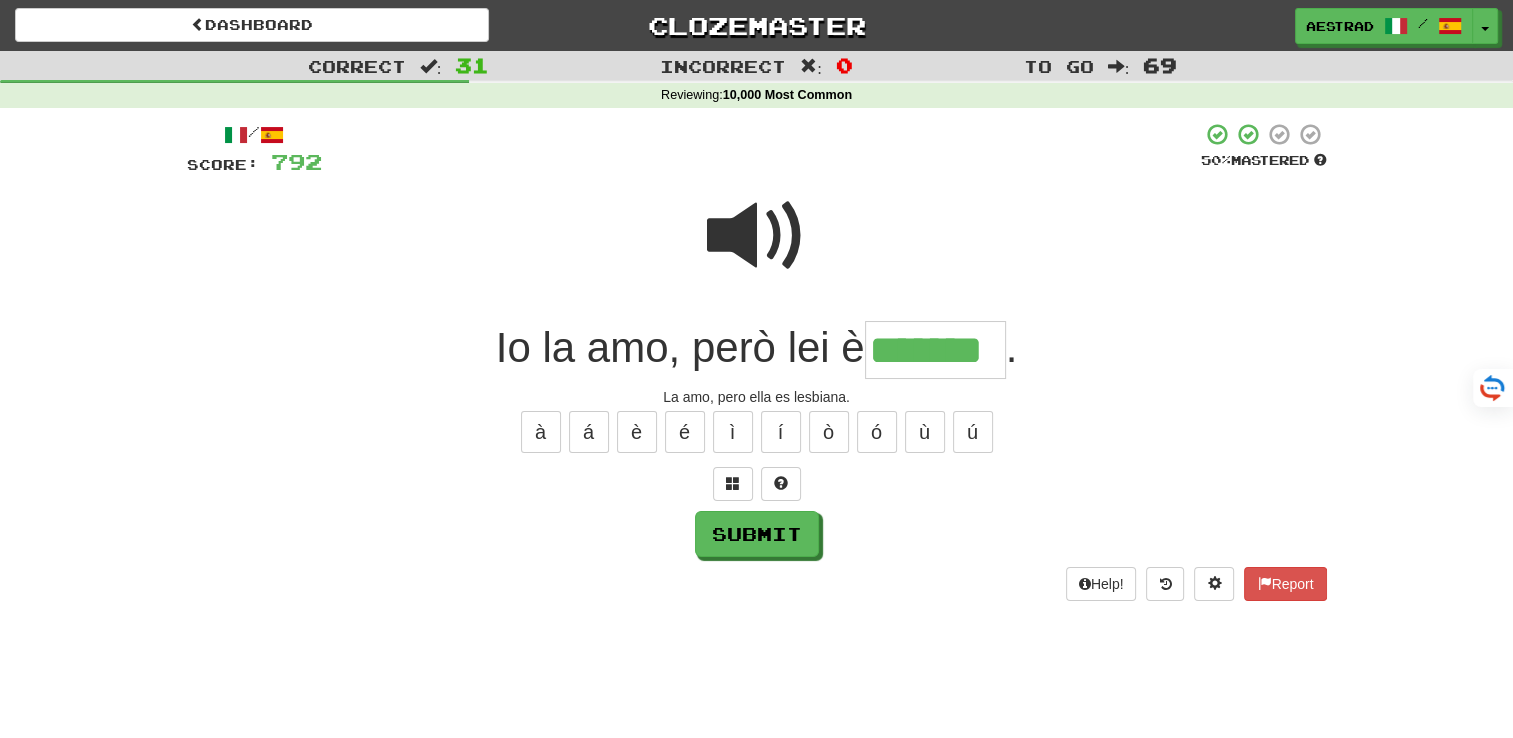 type on "*******" 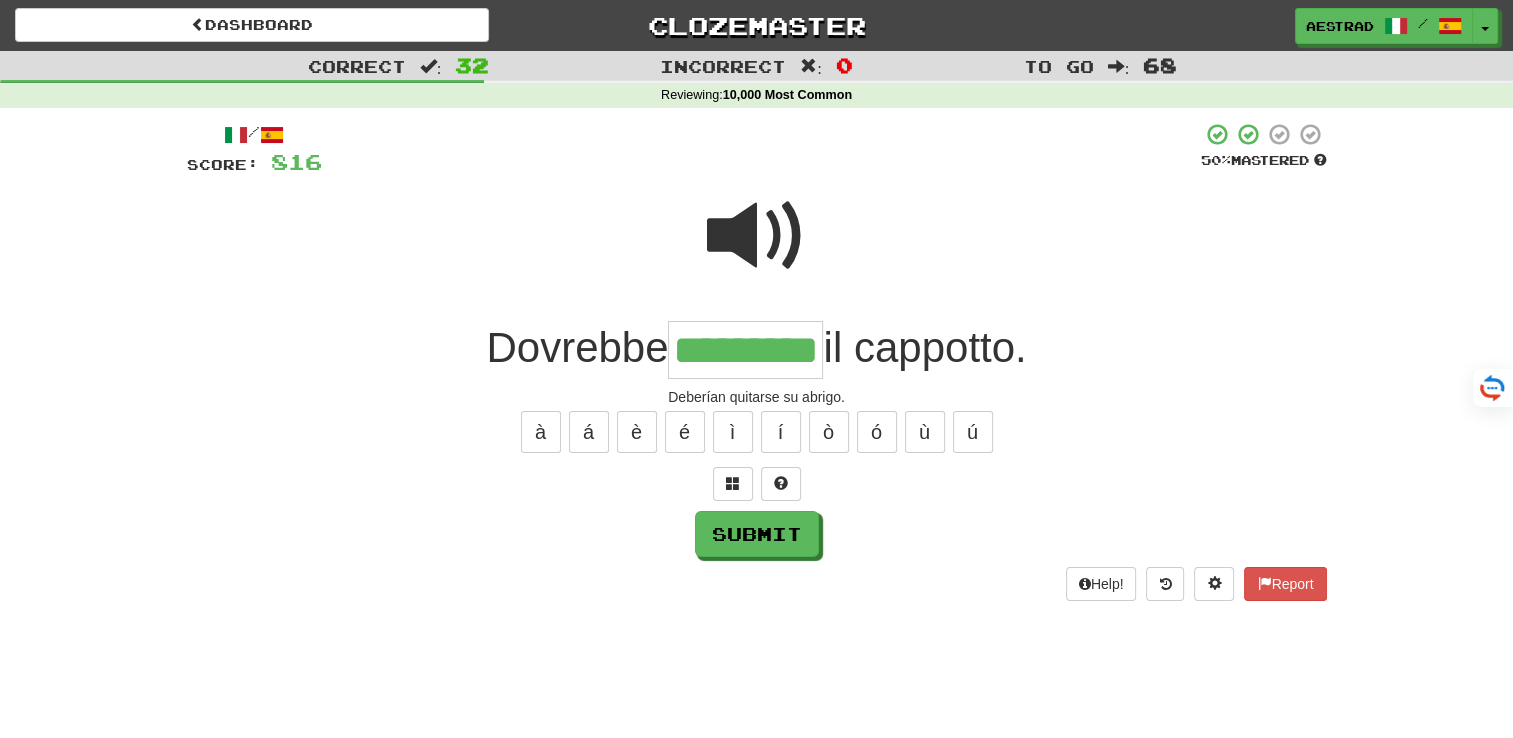 type on "*********" 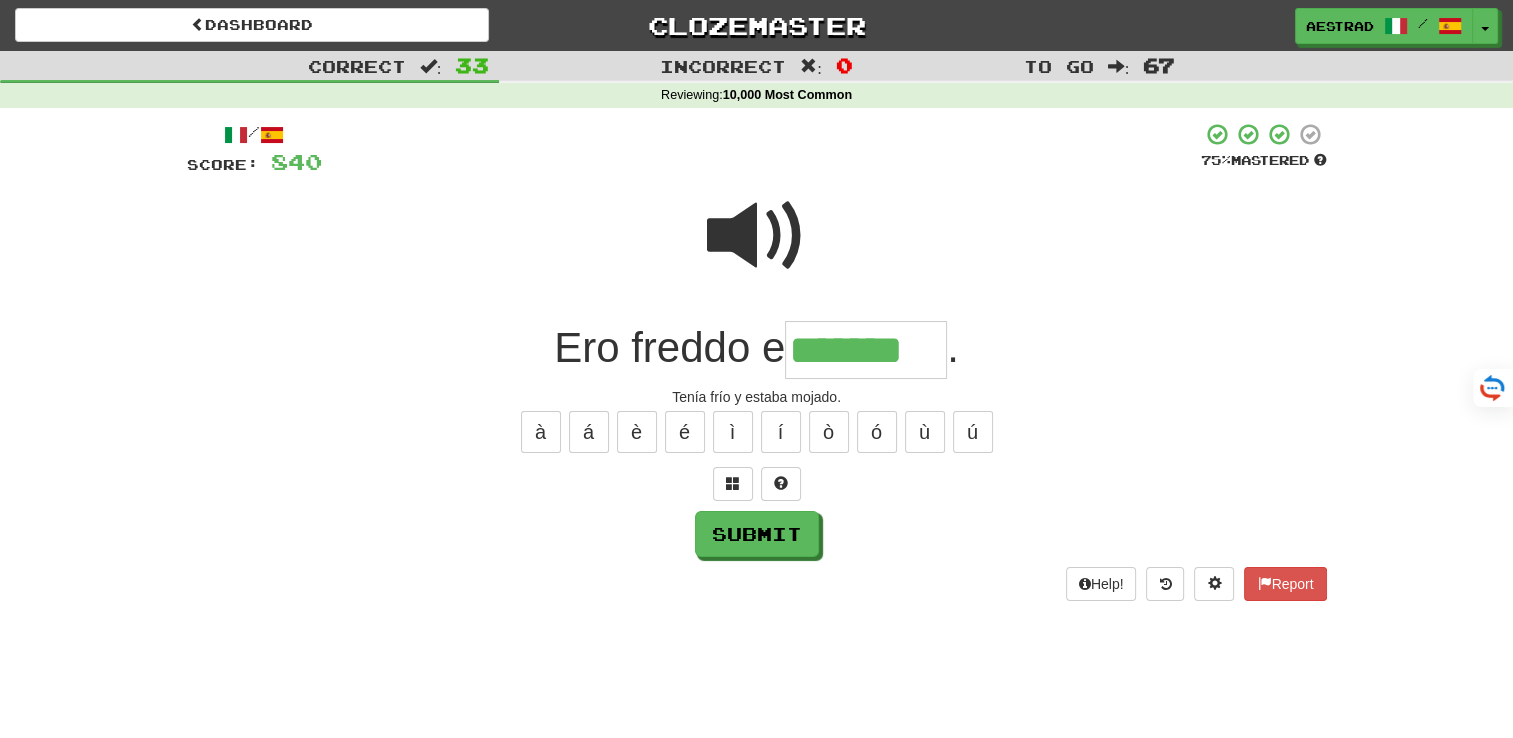 type on "*******" 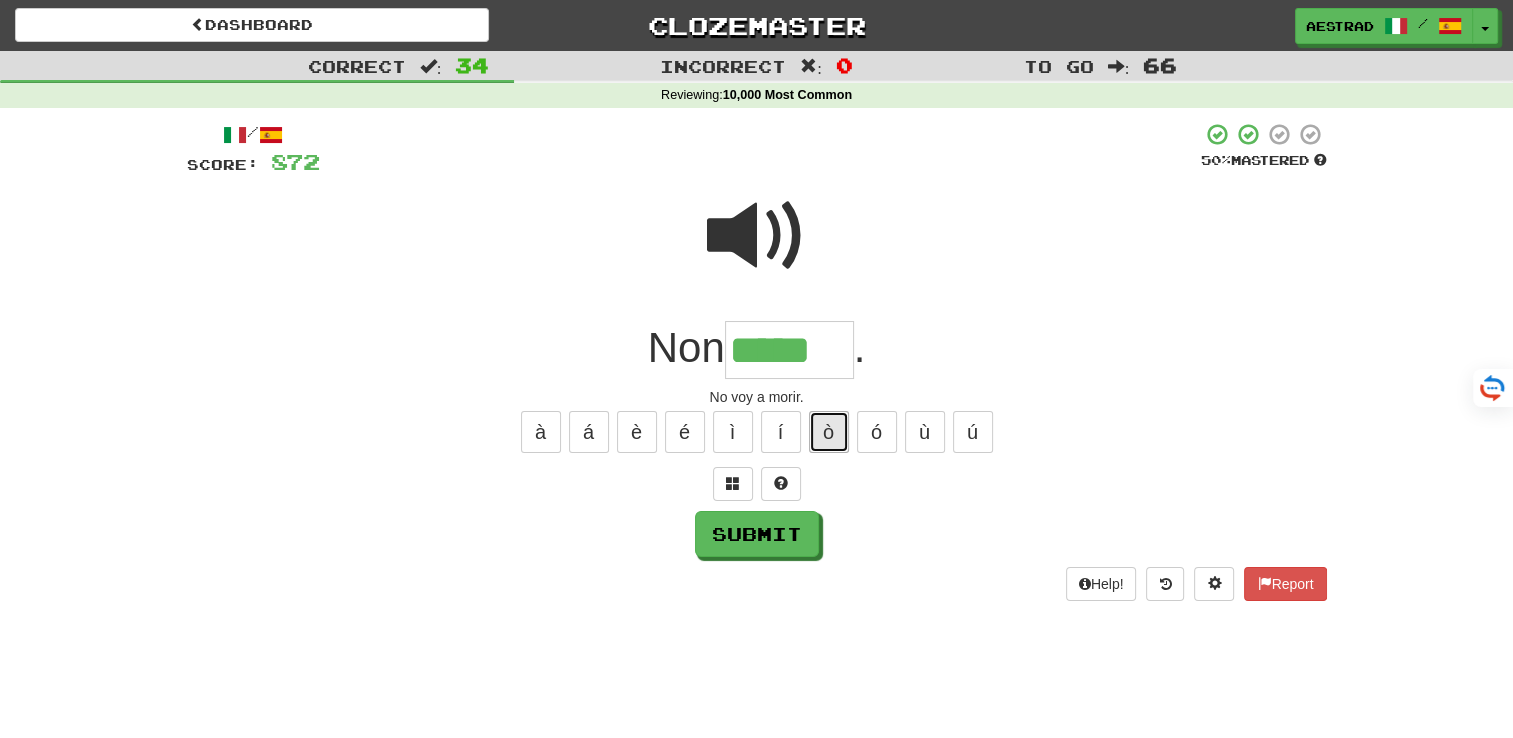 click on "ò" at bounding box center (829, 432) 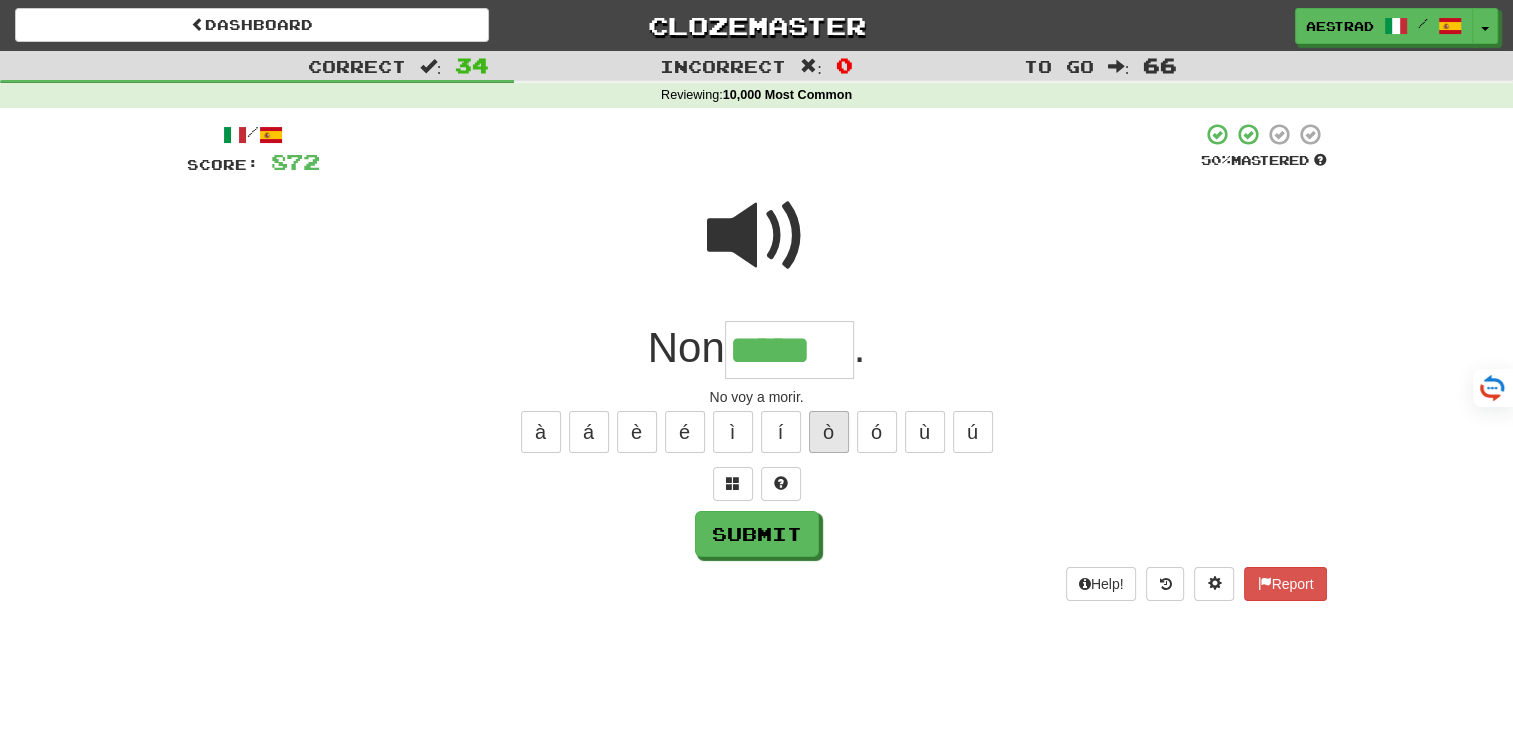type on "******" 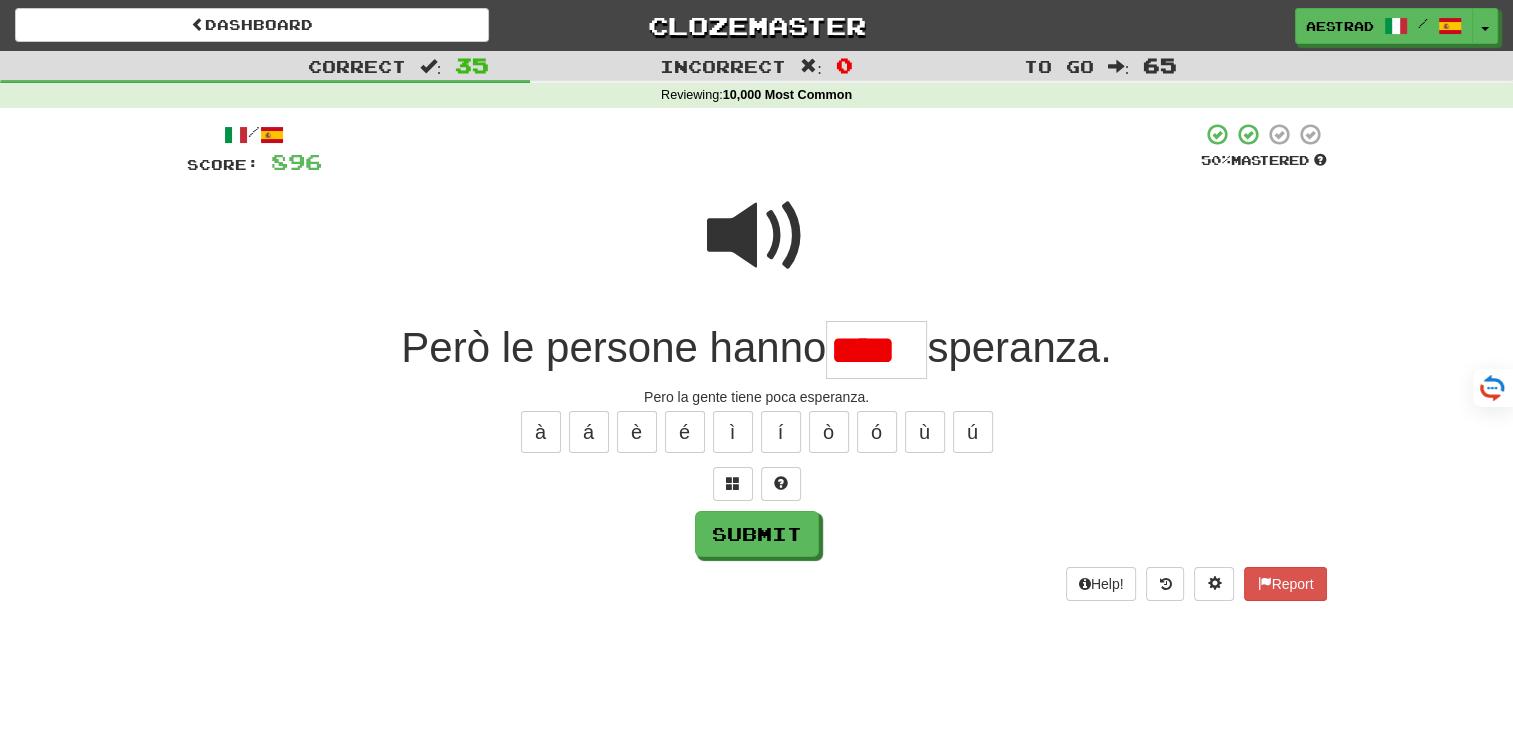 scroll, scrollTop: 0, scrollLeft: 0, axis: both 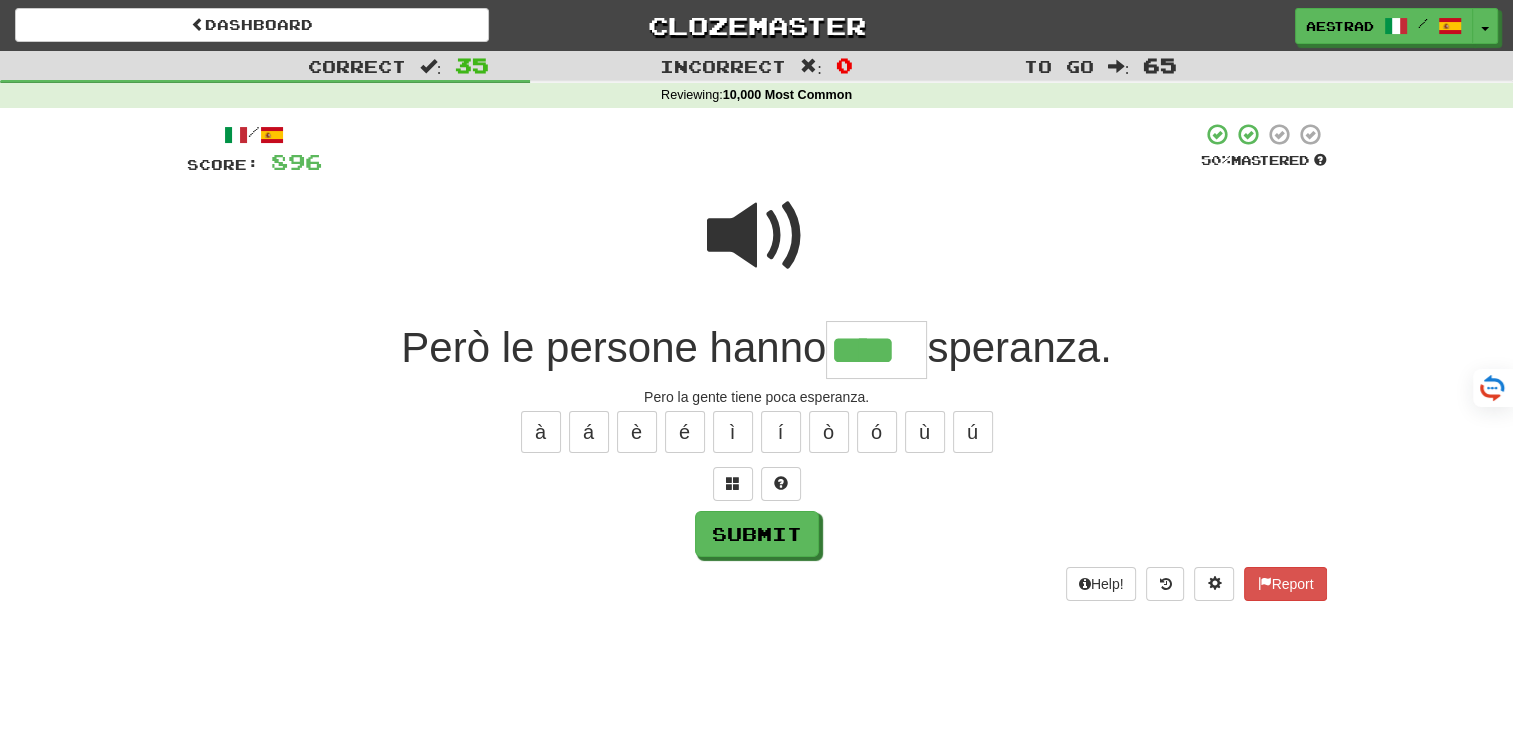 type on "****" 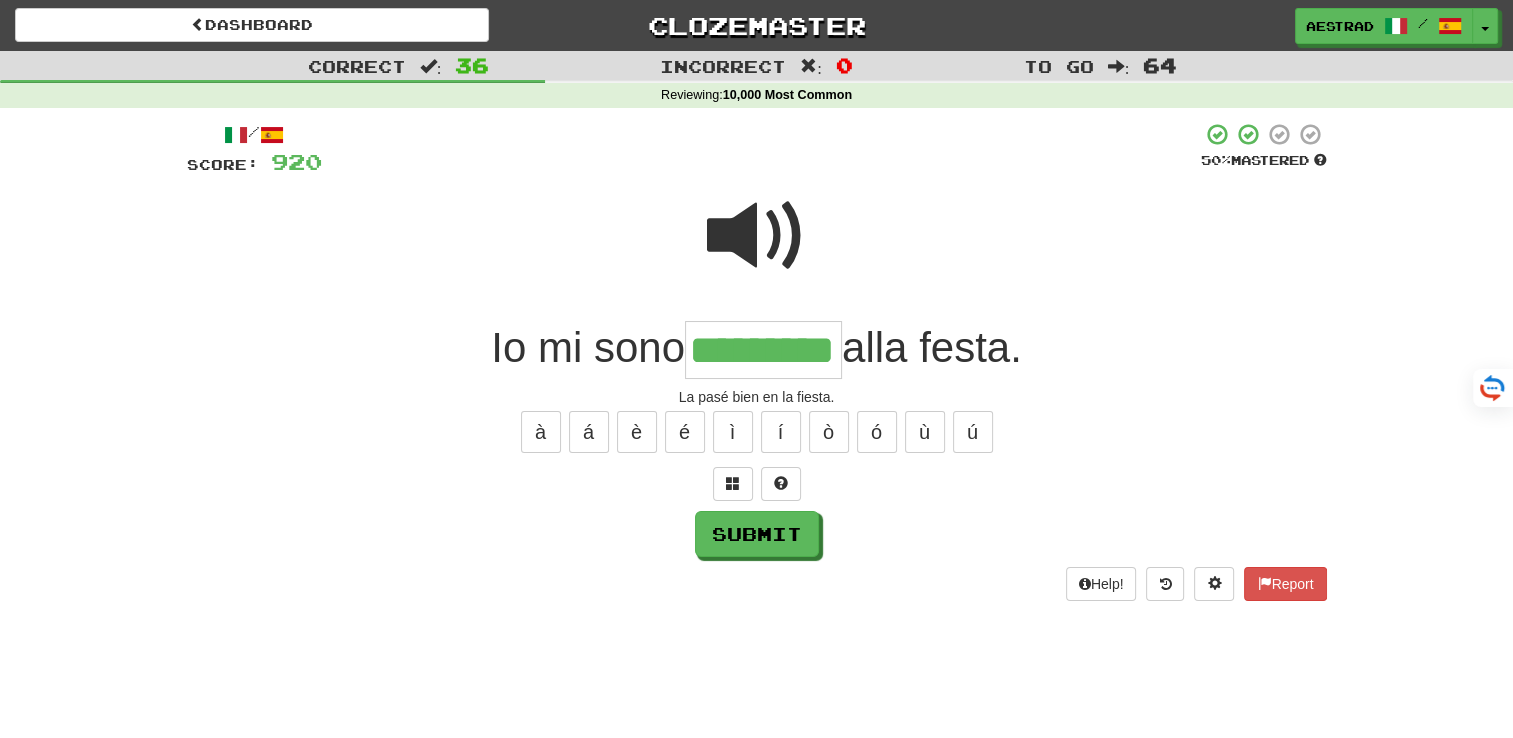 type on "*********" 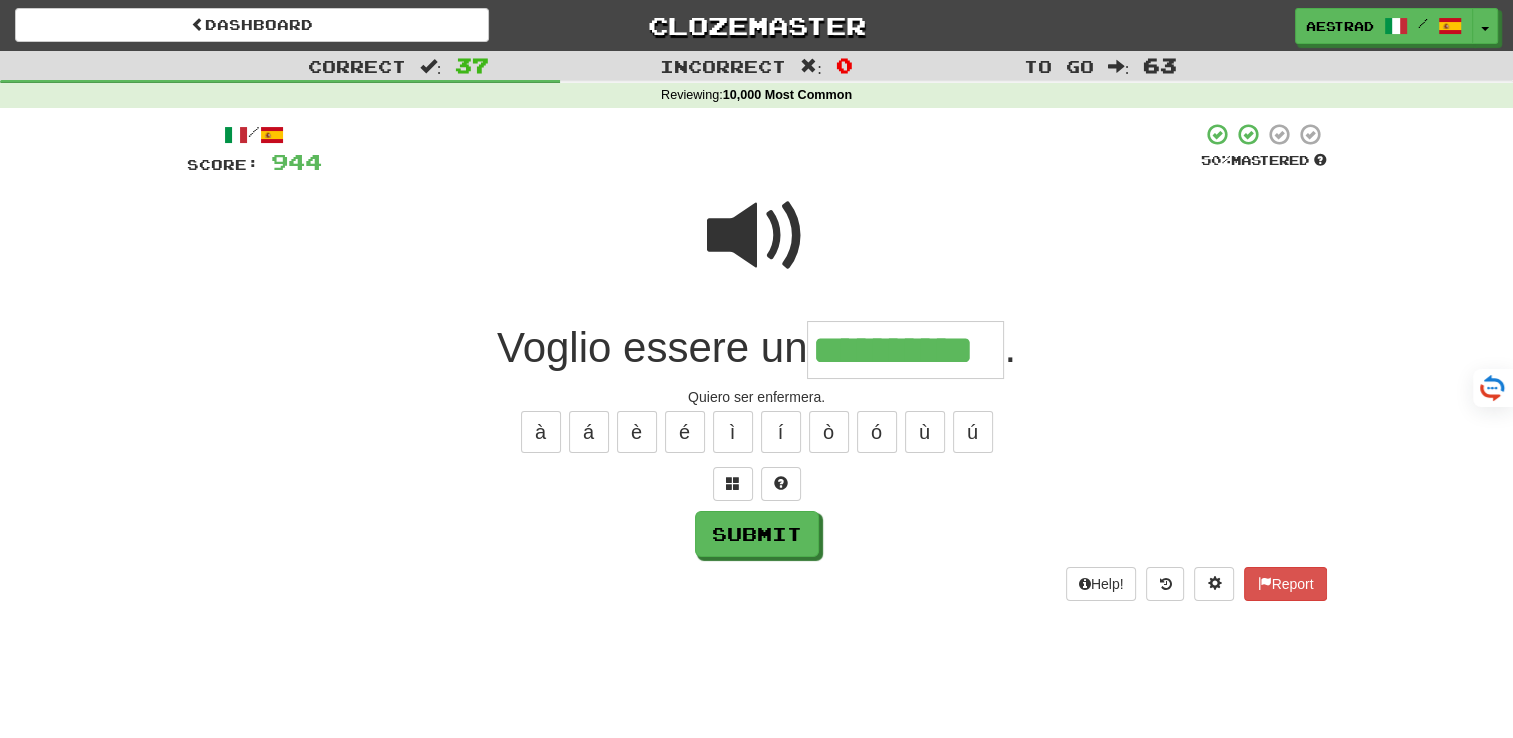 type on "**********" 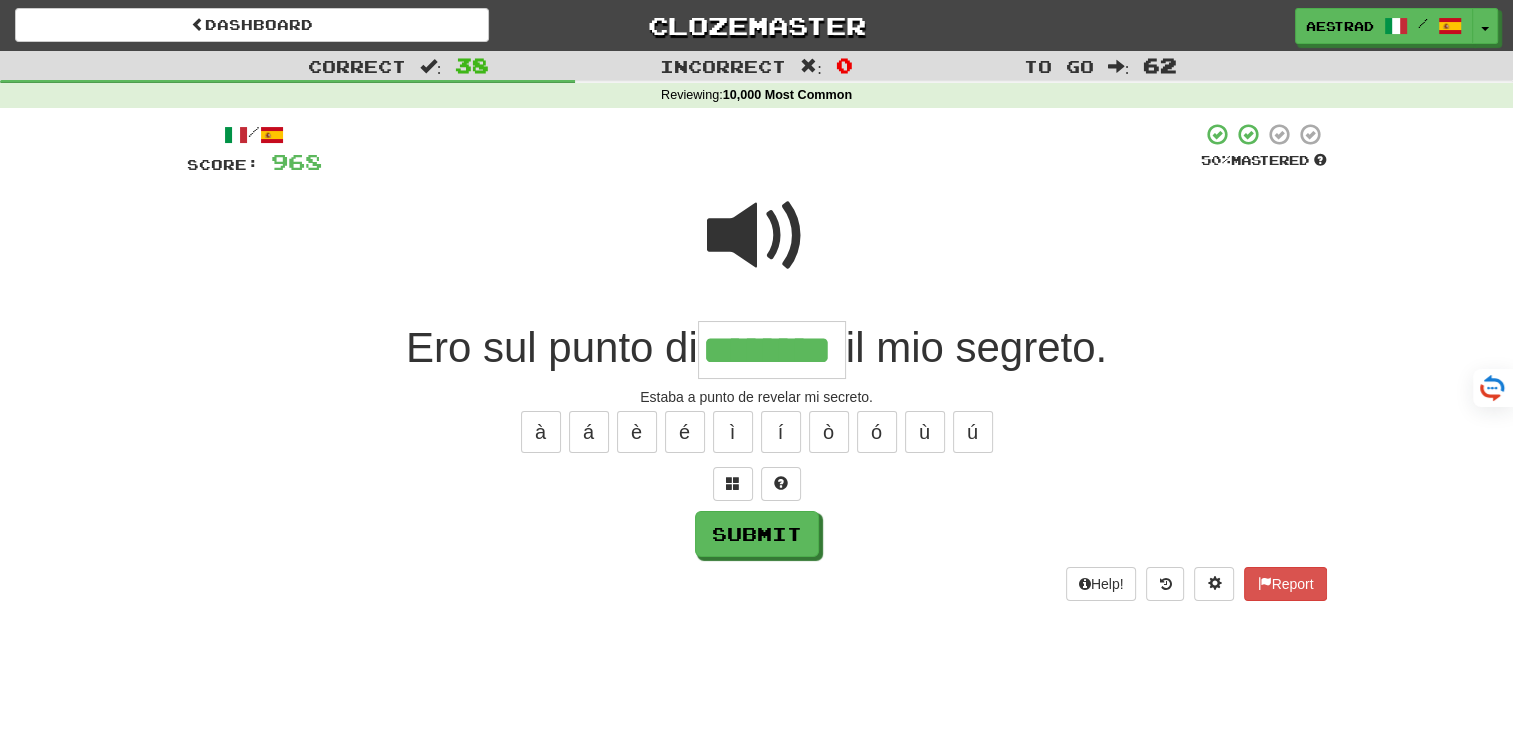type on "********" 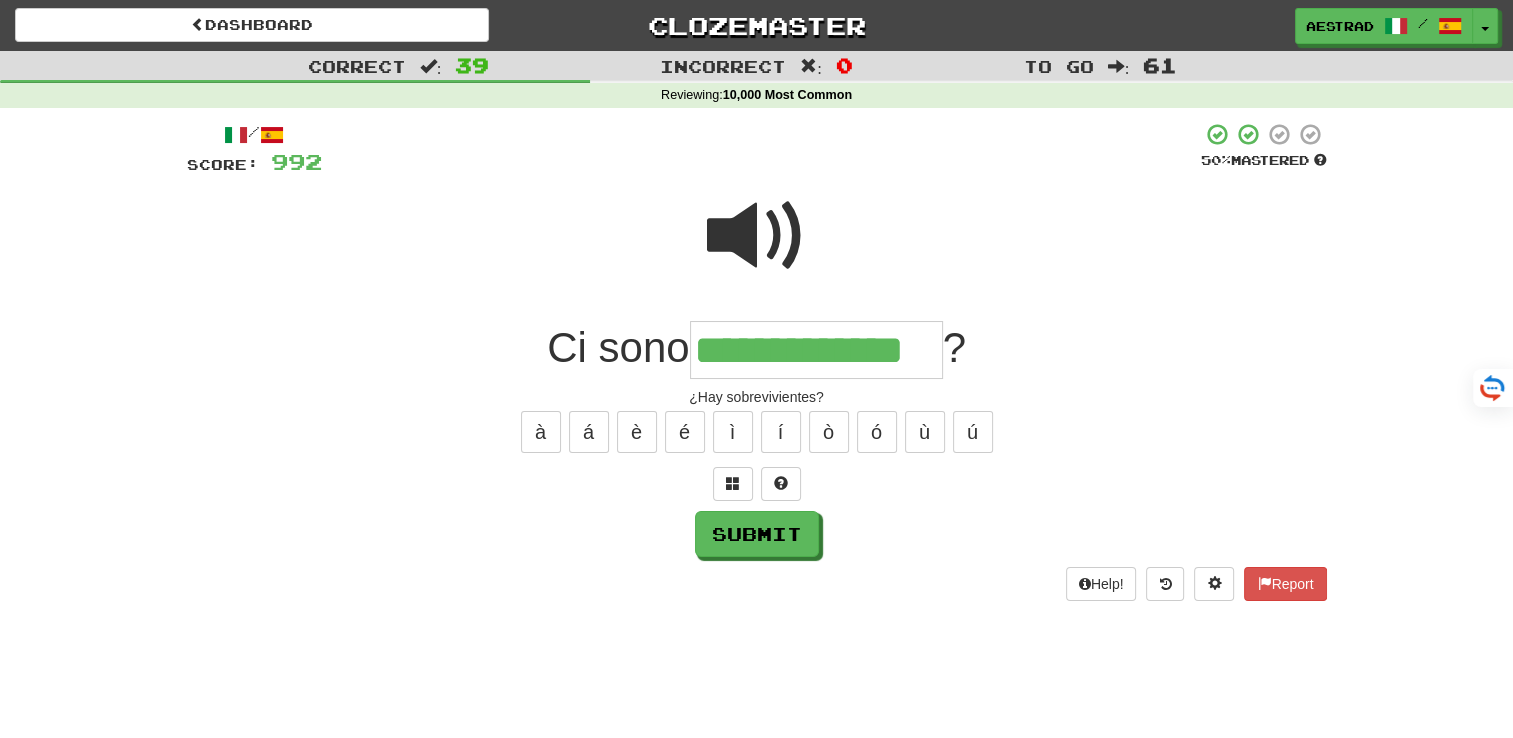 type on "**********" 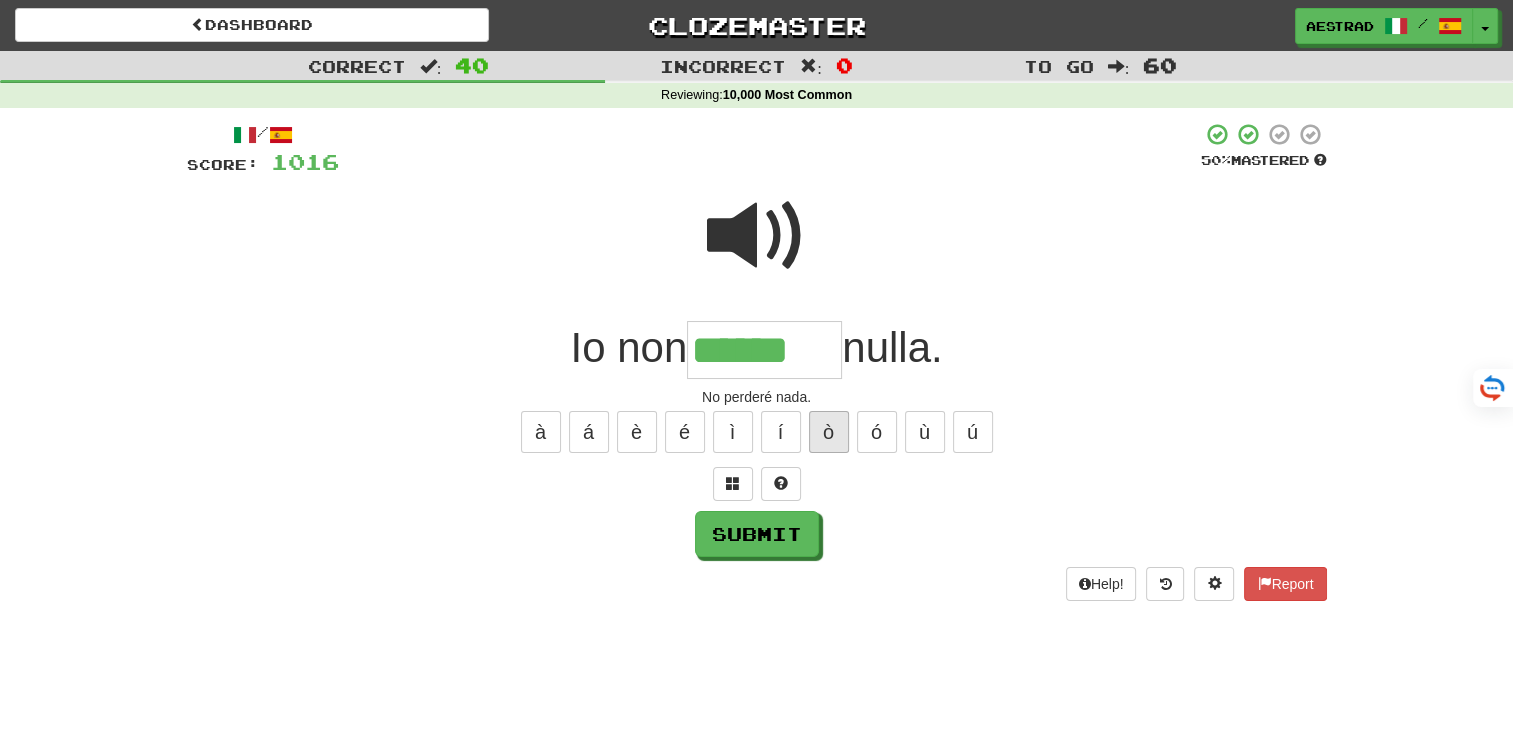 click on "à á è é ì í ò ó ù ú" at bounding box center (757, 432) 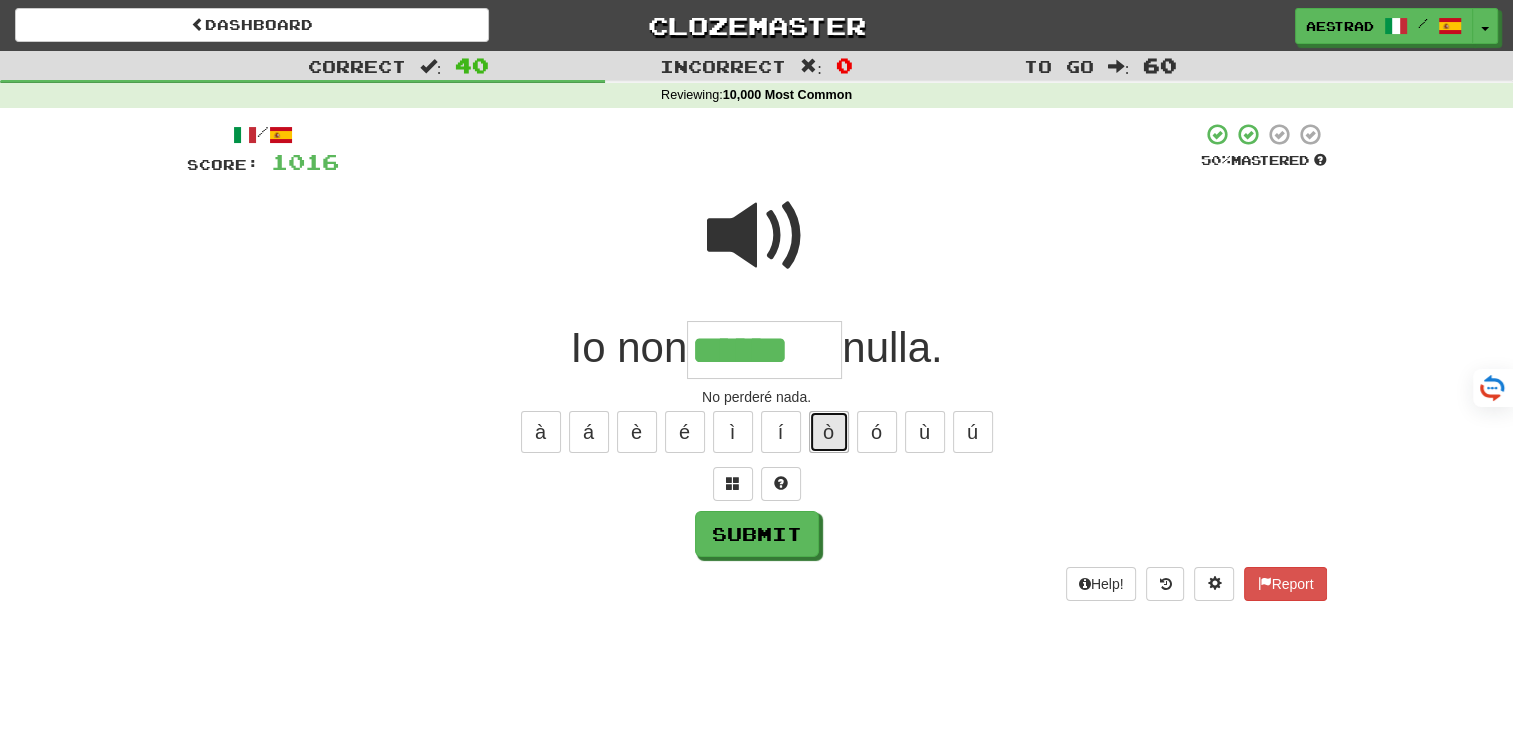 click on "ò" at bounding box center [829, 432] 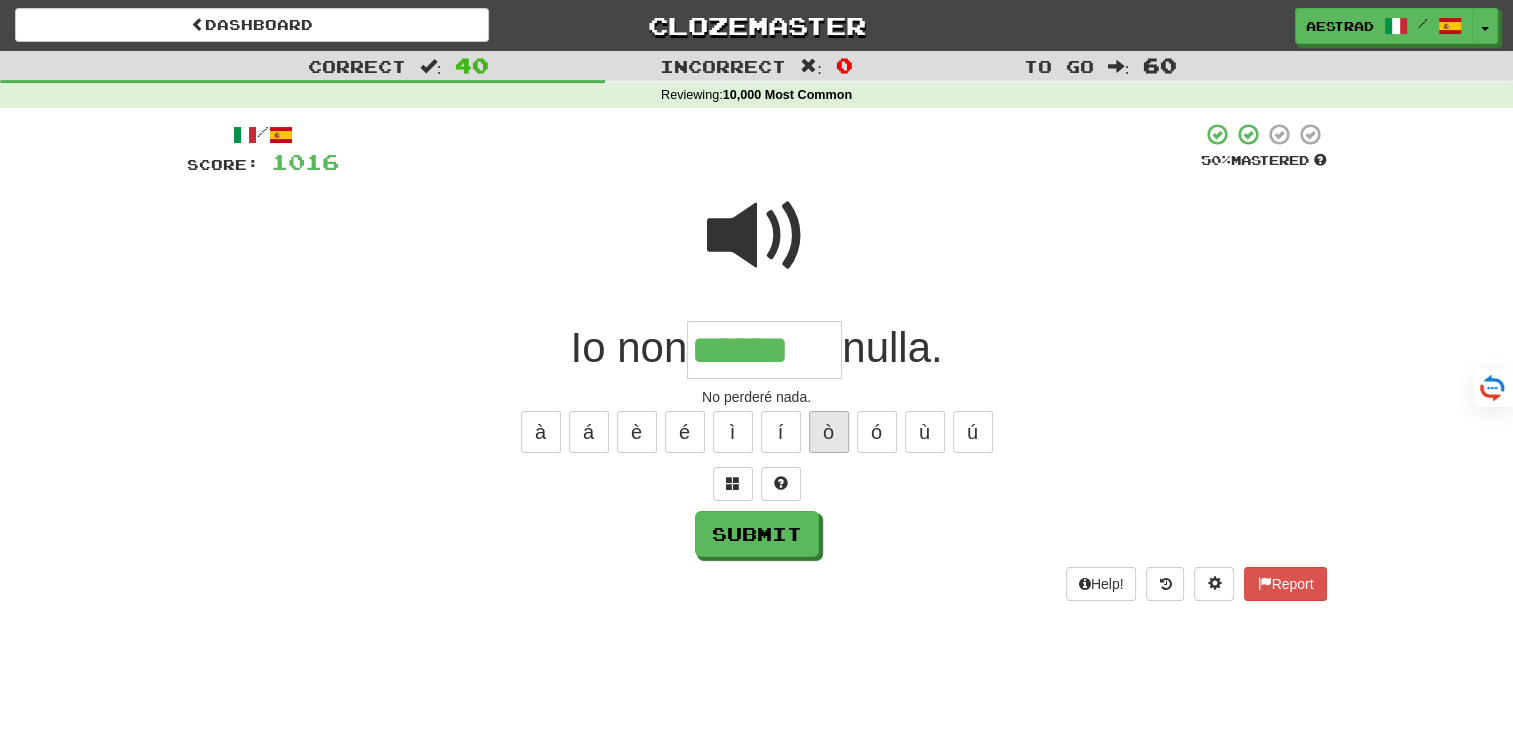 type on "*******" 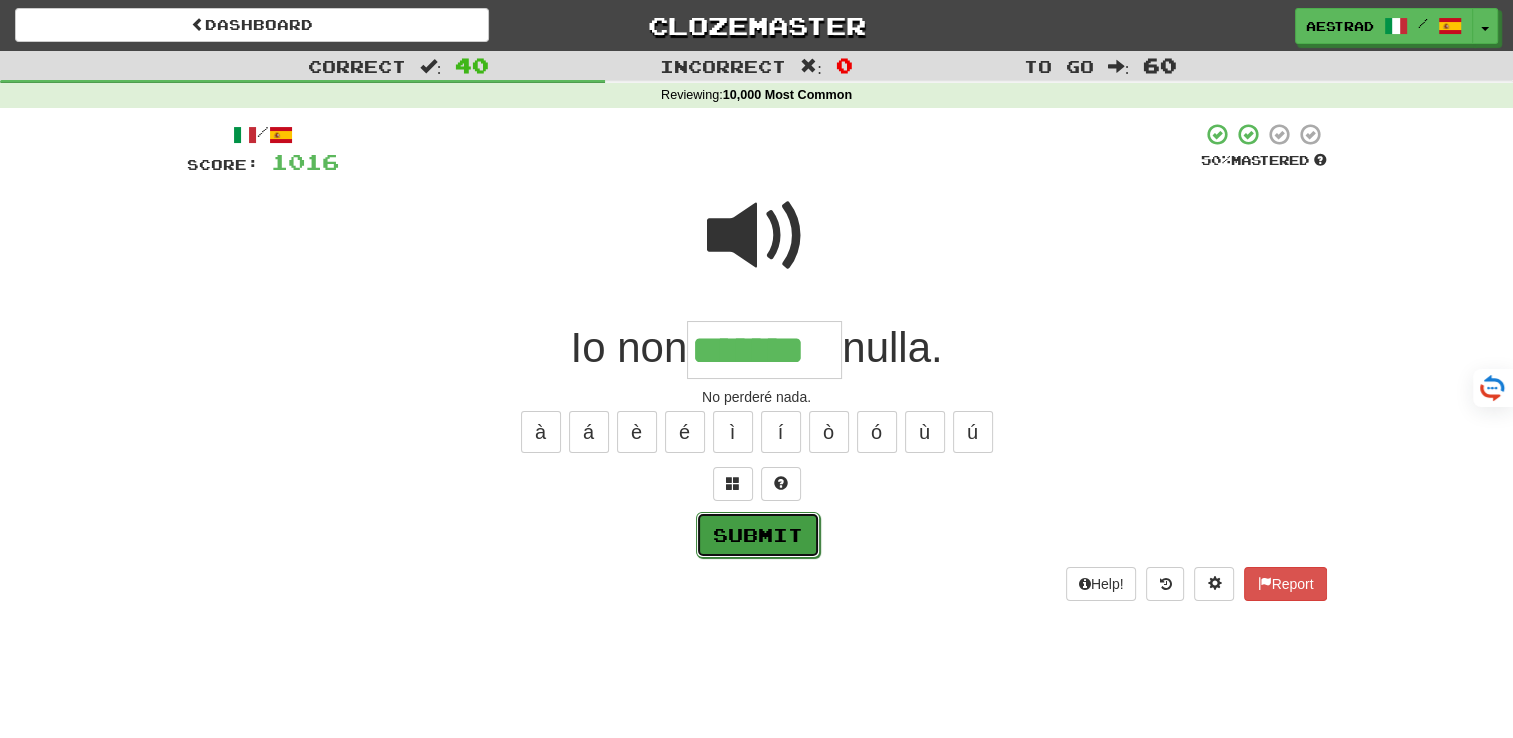 click on "Submit" at bounding box center (758, 535) 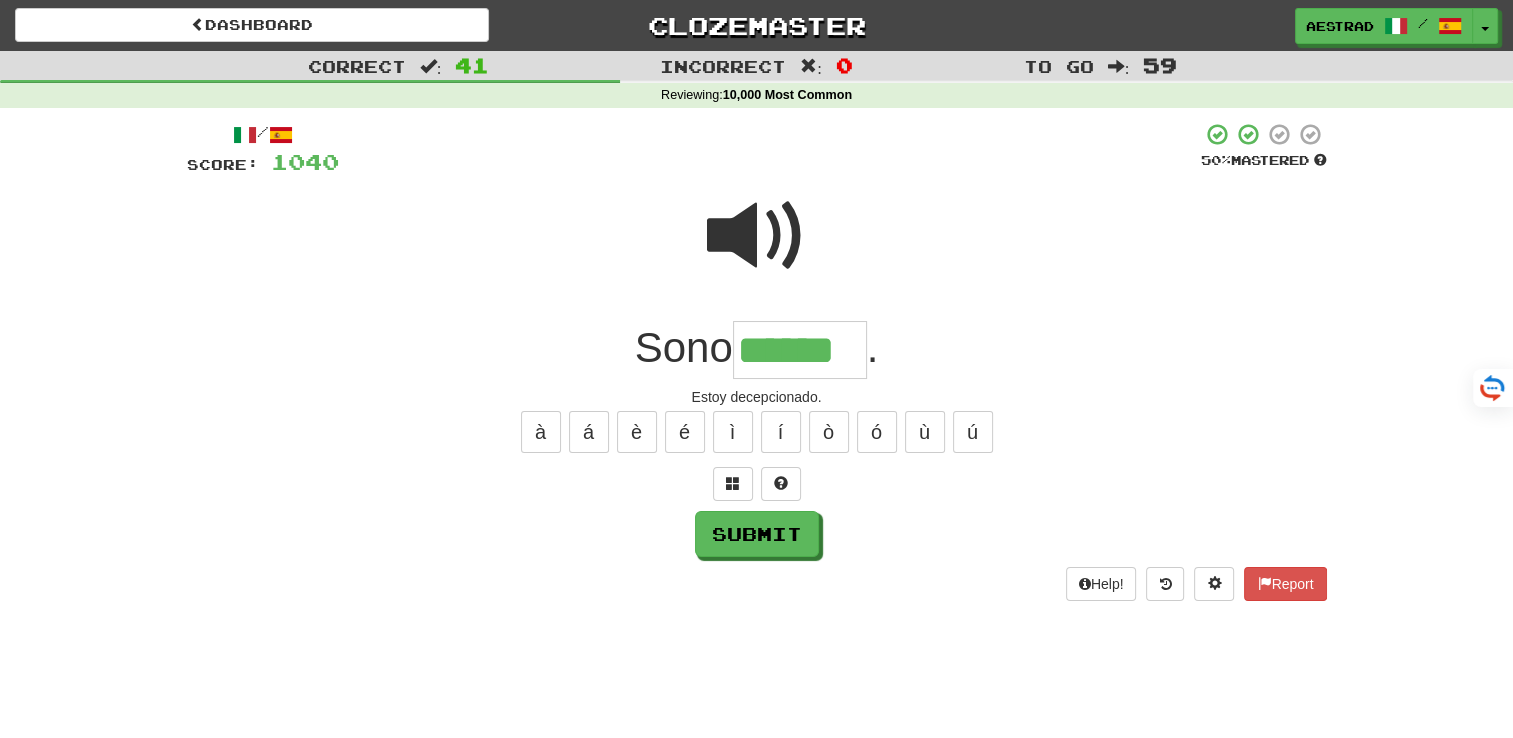 type on "******" 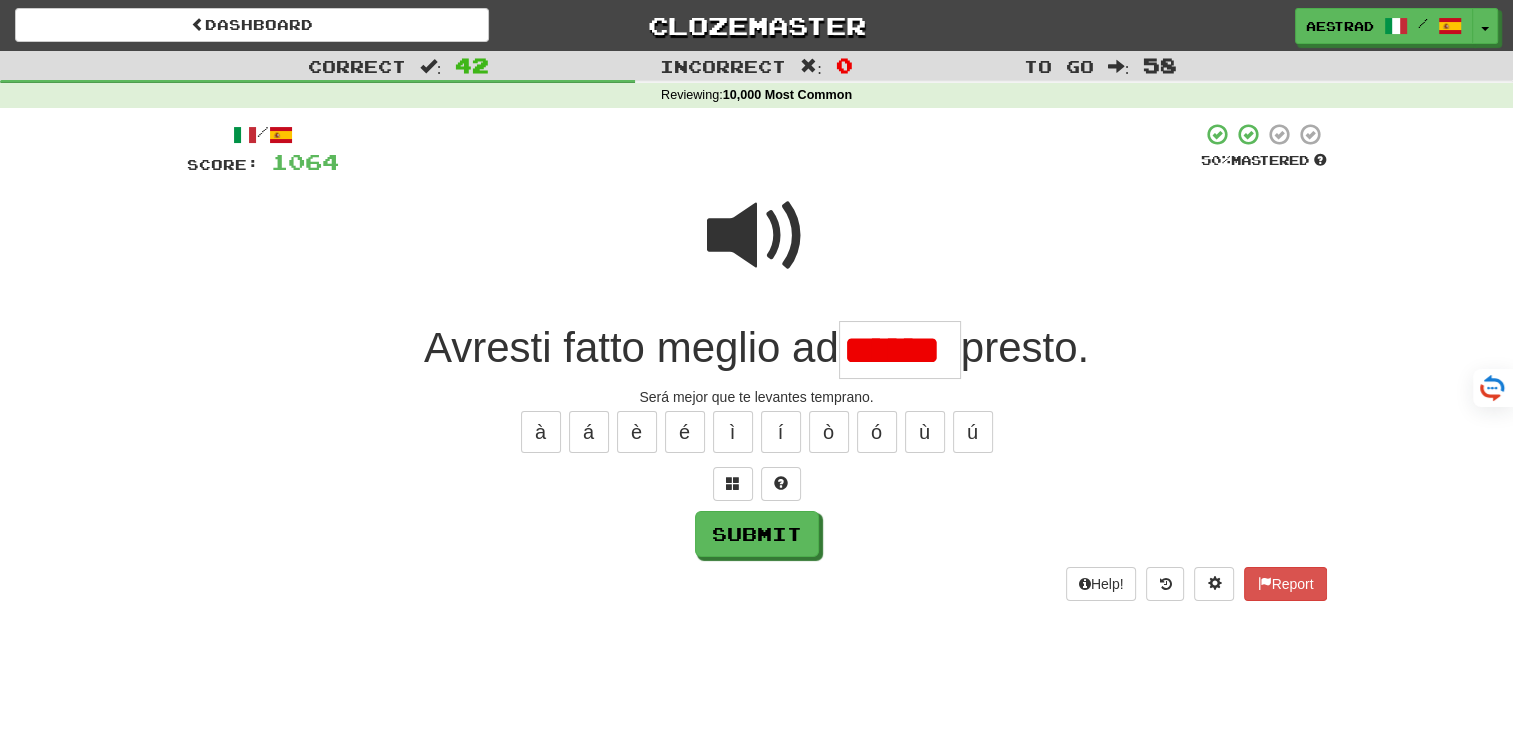 scroll, scrollTop: 0, scrollLeft: 0, axis: both 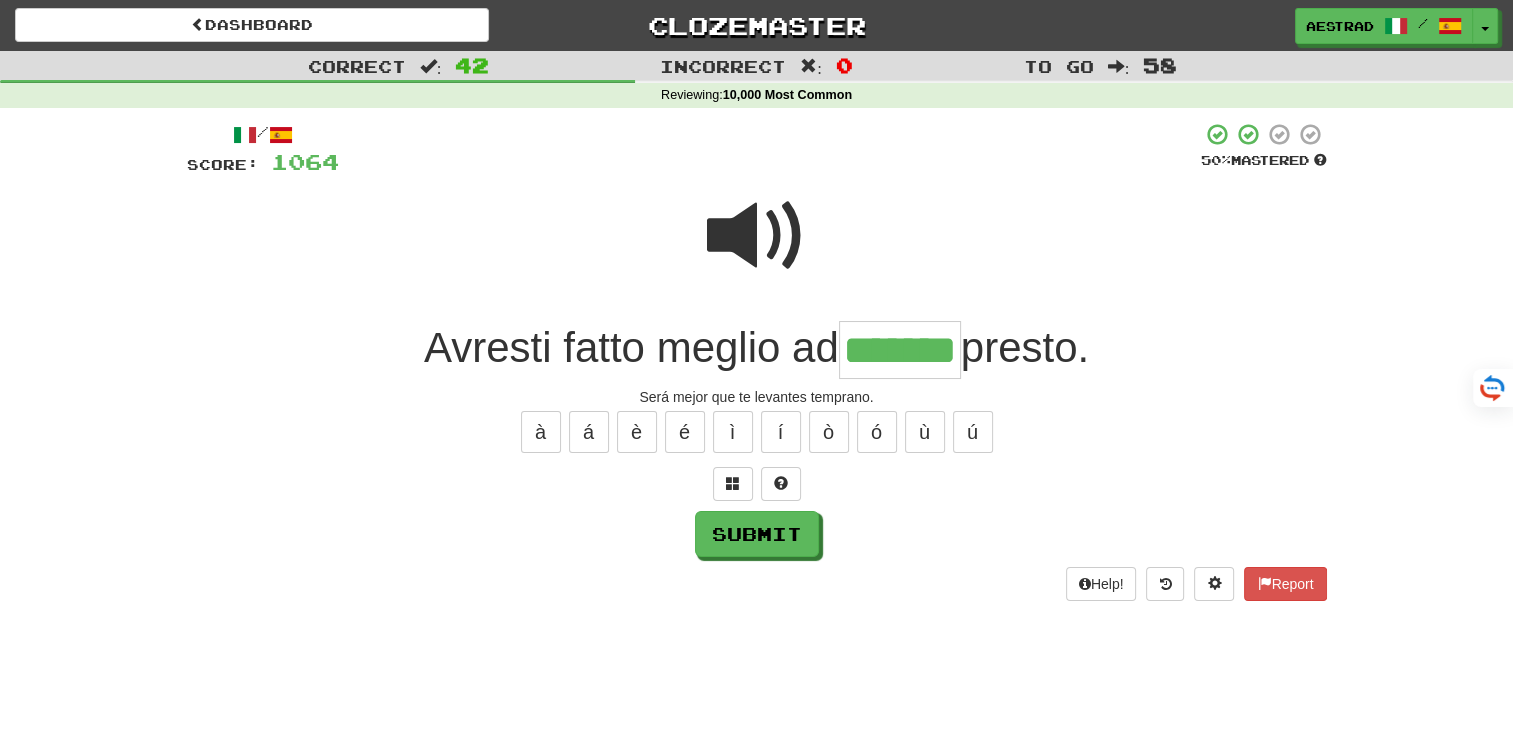 type on "*******" 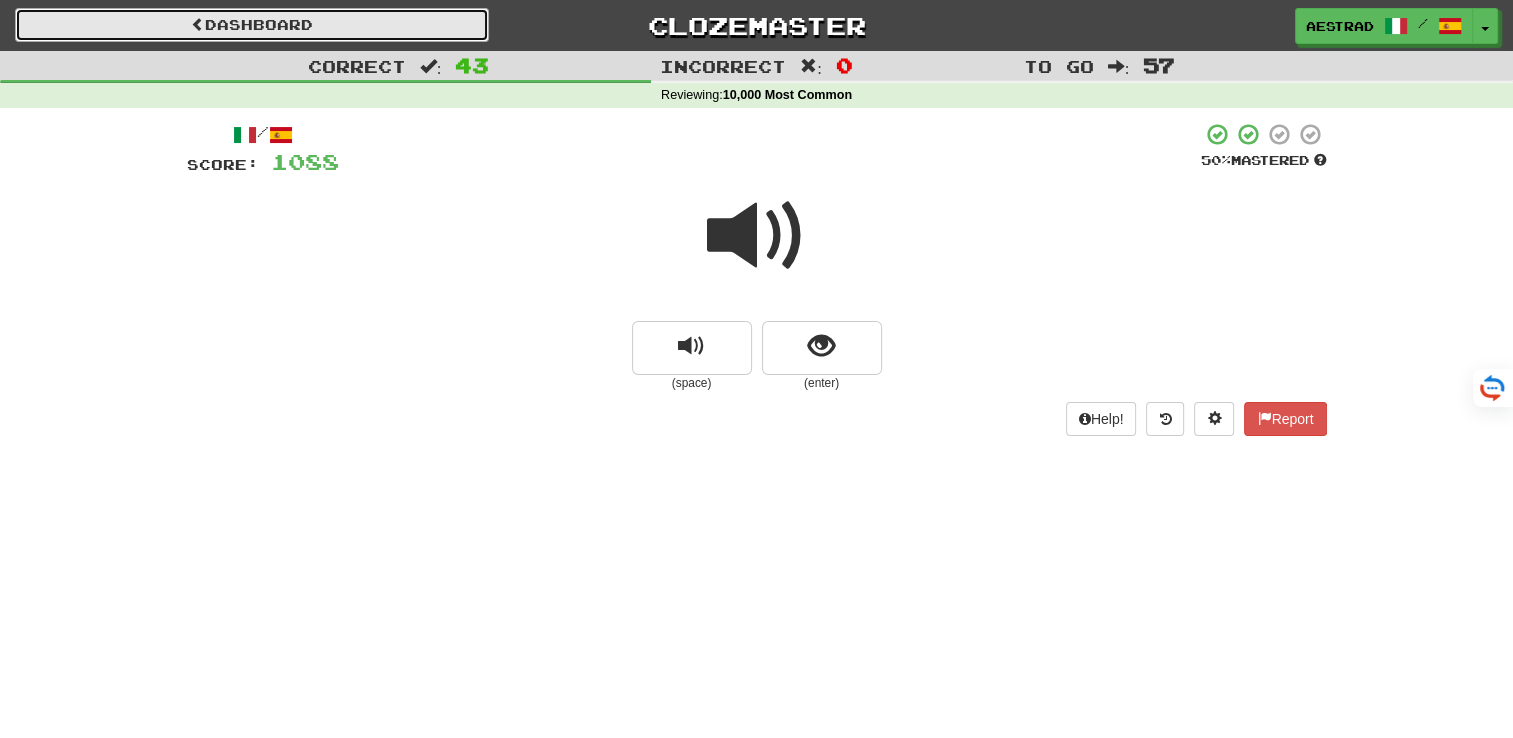 click on "Dashboard" at bounding box center (252, 25) 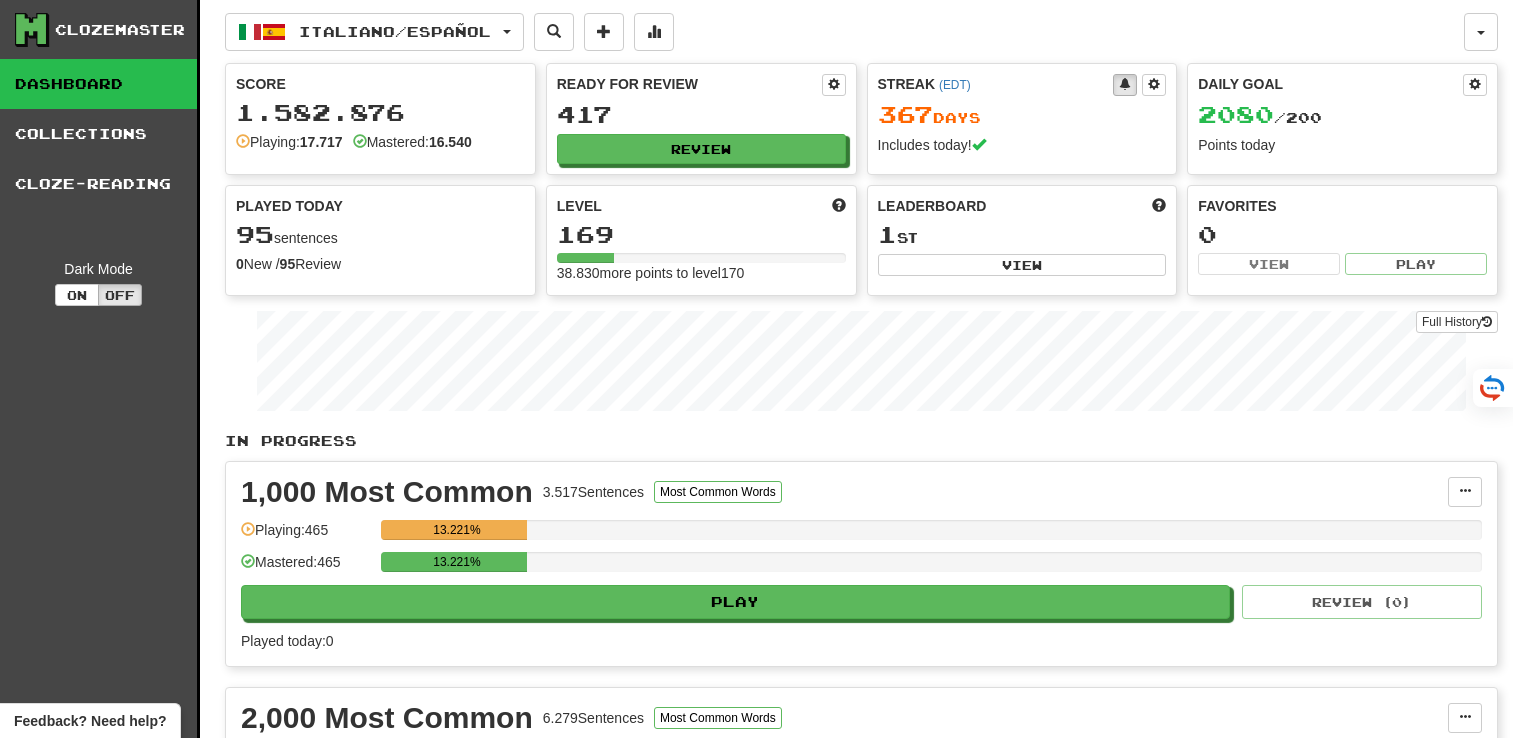 scroll, scrollTop: 0, scrollLeft: 0, axis: both 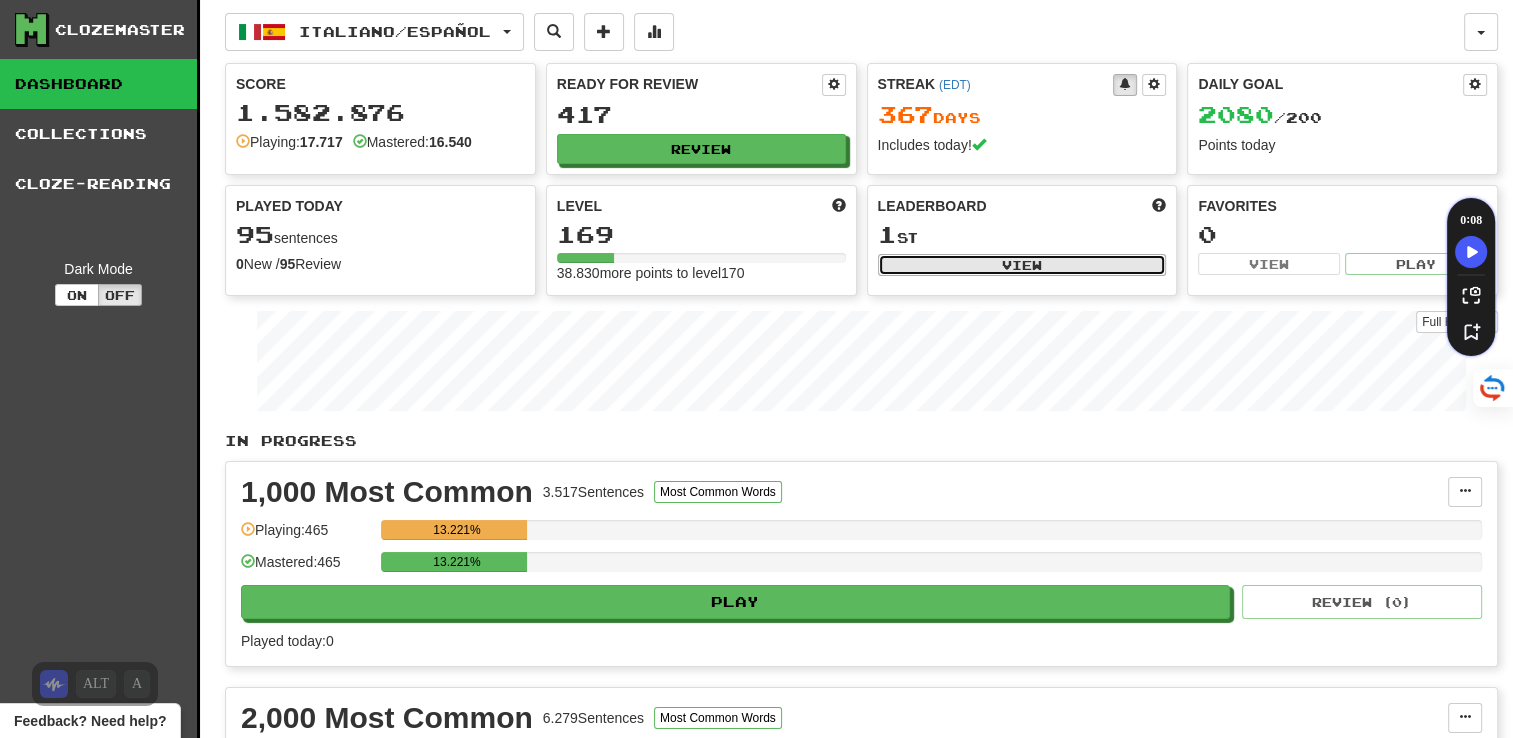 click on "View" at bounding box center (1022, 265) 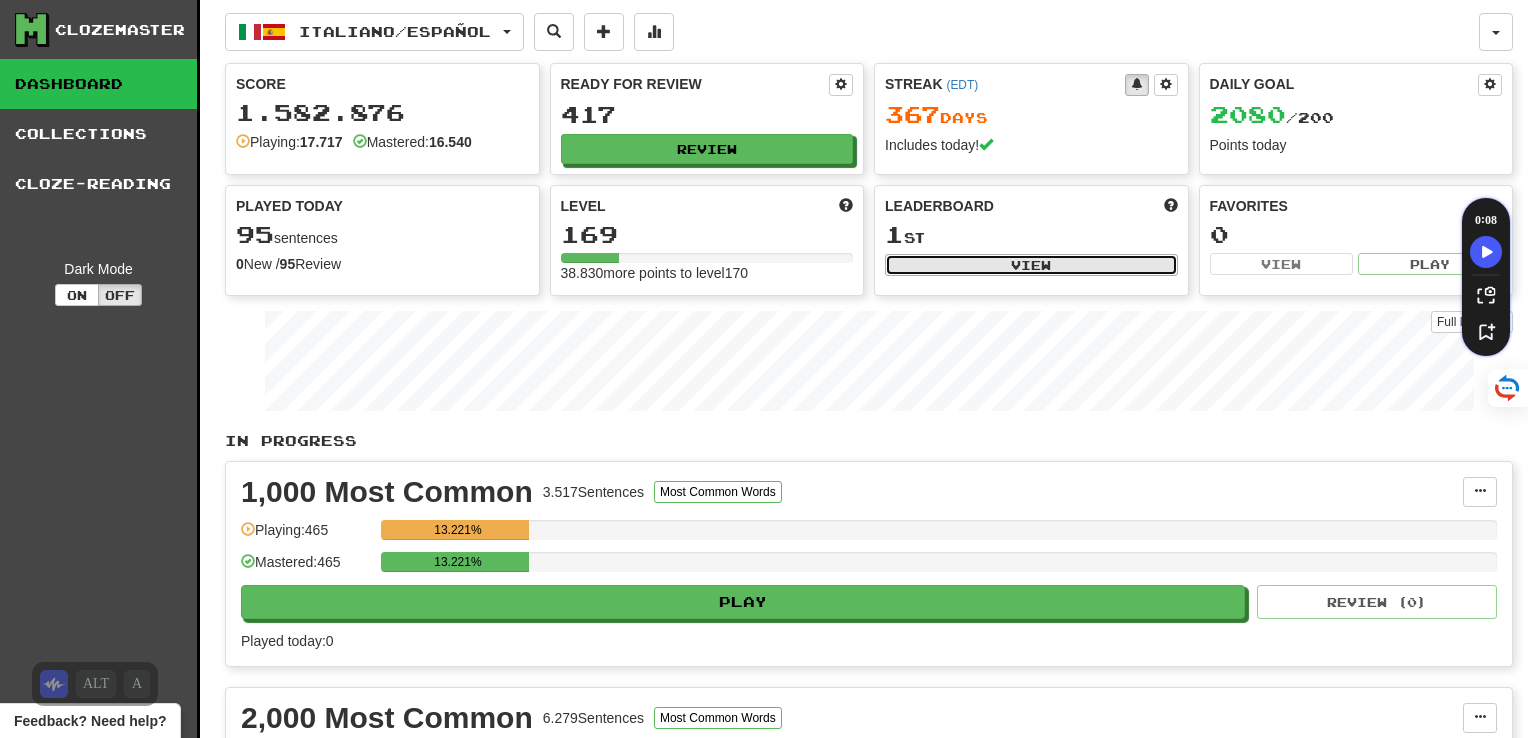 select on "**********" 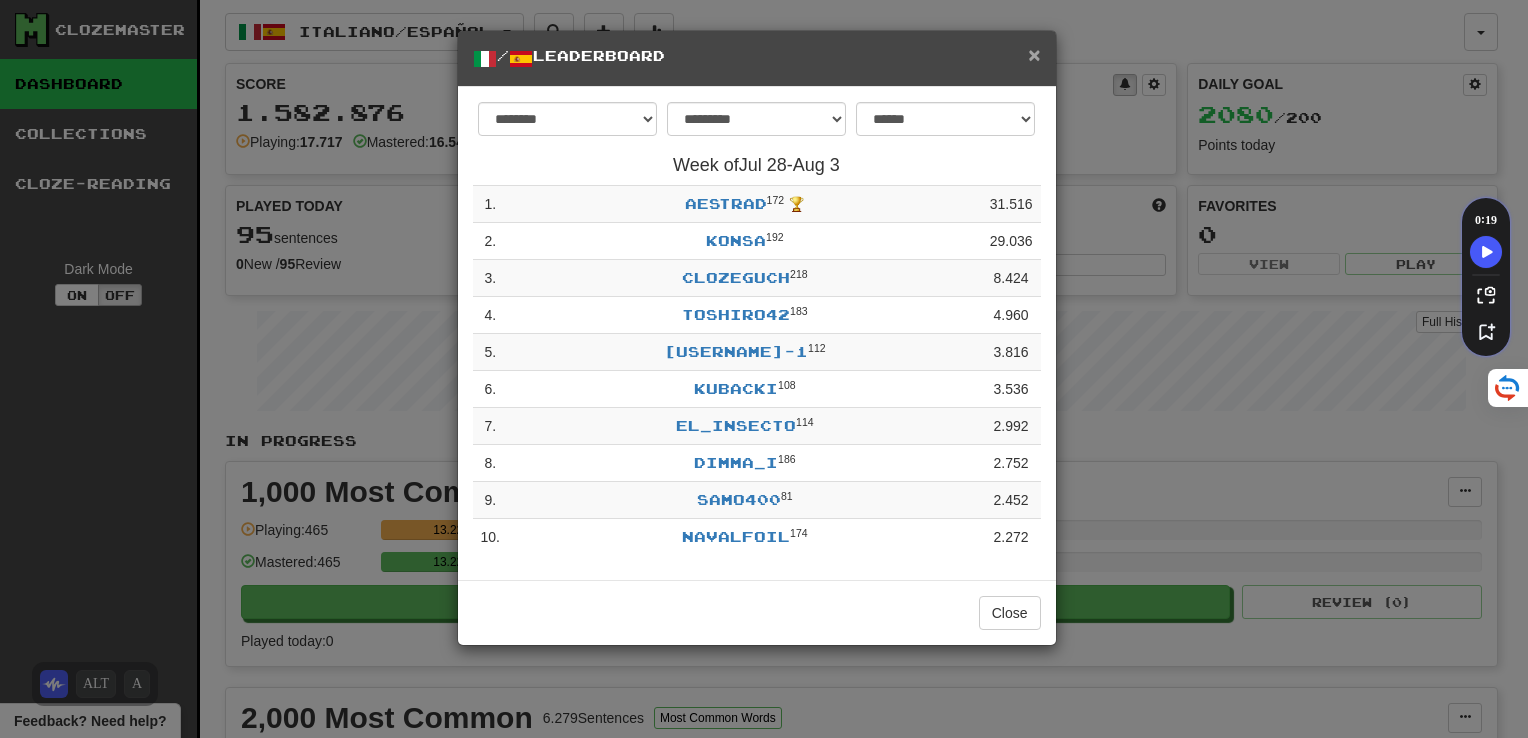 click on "×" at bounding box center (1034, 54) 